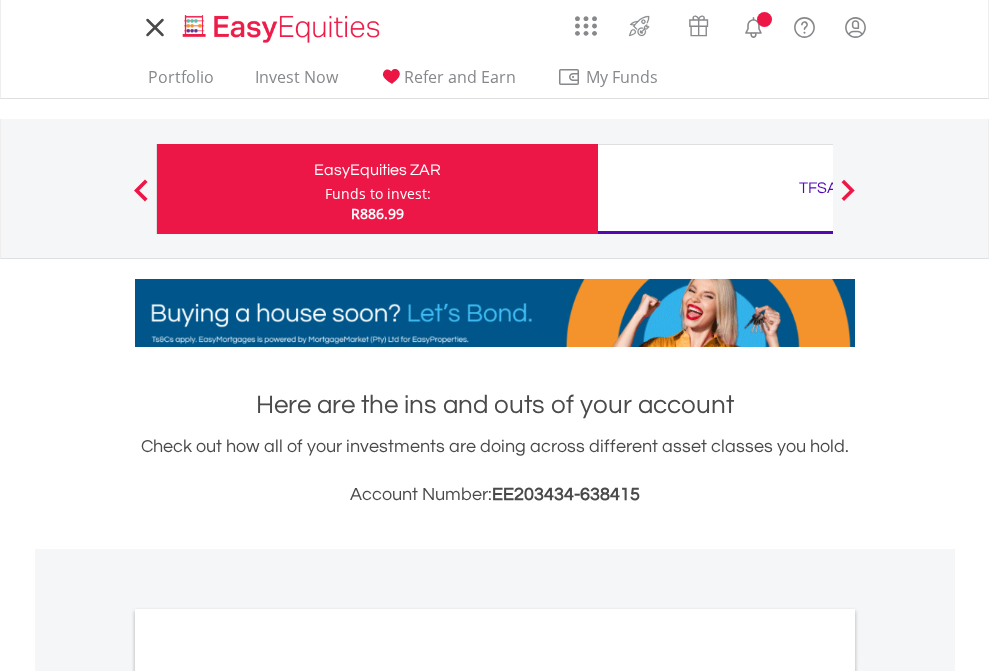 scroll, scrollTop: 0, scrollLeft: 0, axis: both 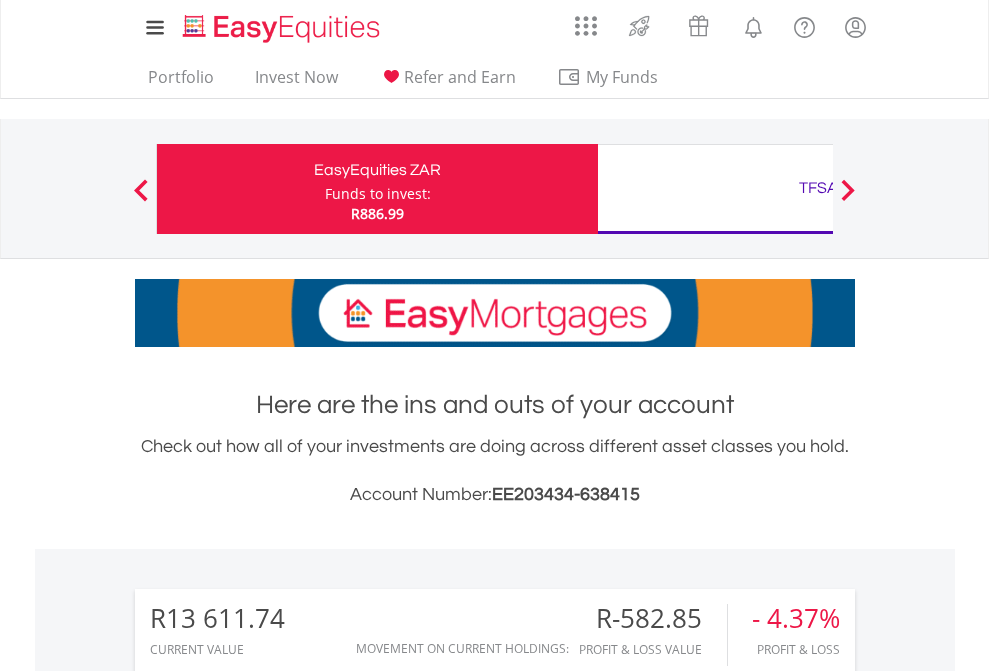 click on "Funds to invest:" at bounding box center (378, 194) 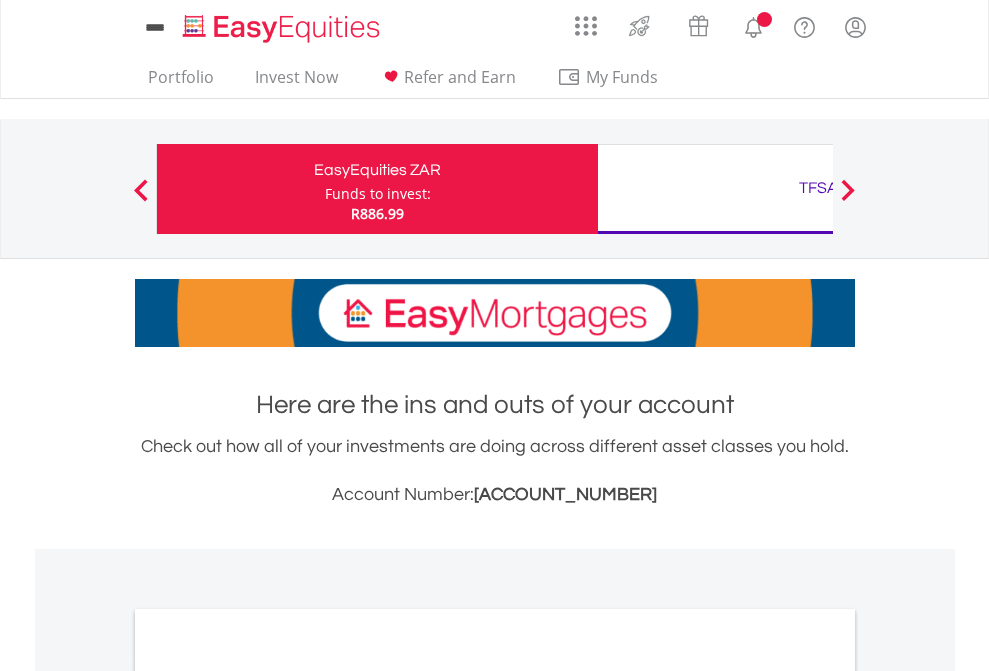 scroll, scrollTop: 0, scrollLeft: 0, axis: both 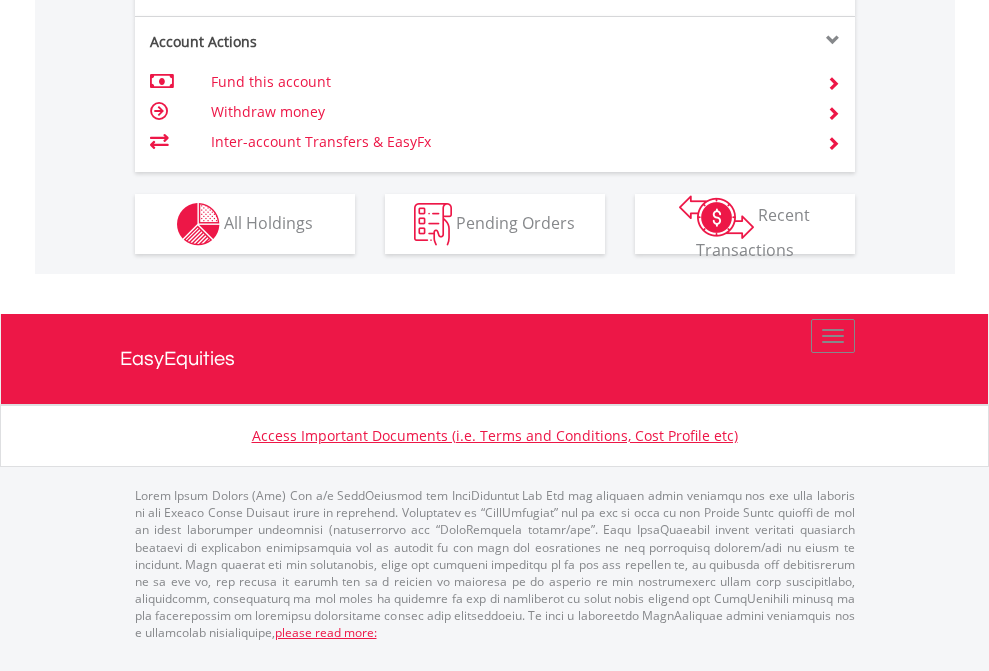 click on "Investment types" at bounding box center (706, -337) 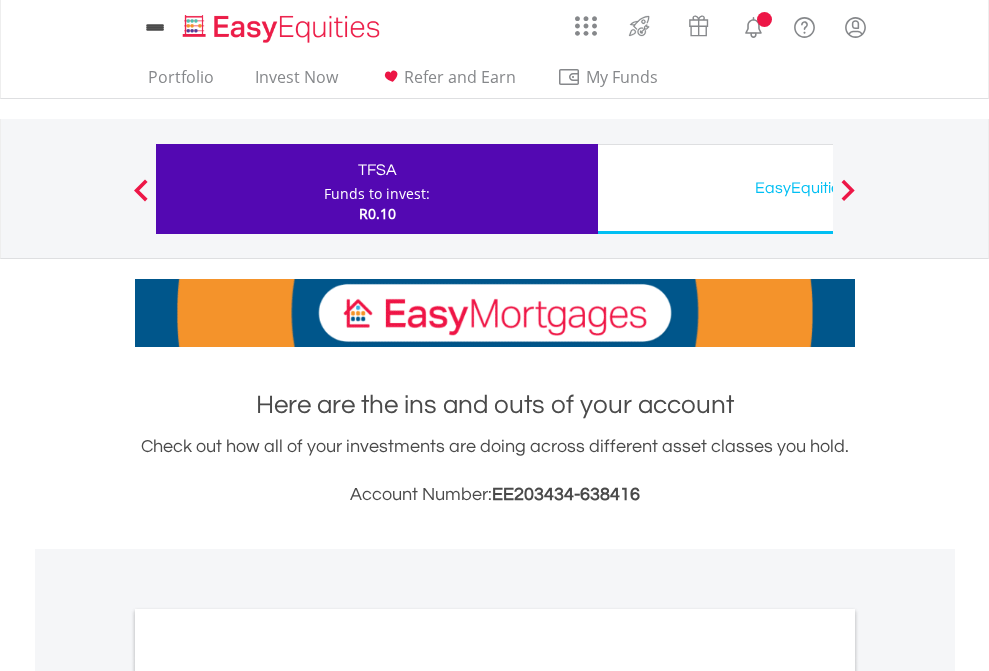 scroll, scrollTop: 0, scrollLeft: 0, axis: both 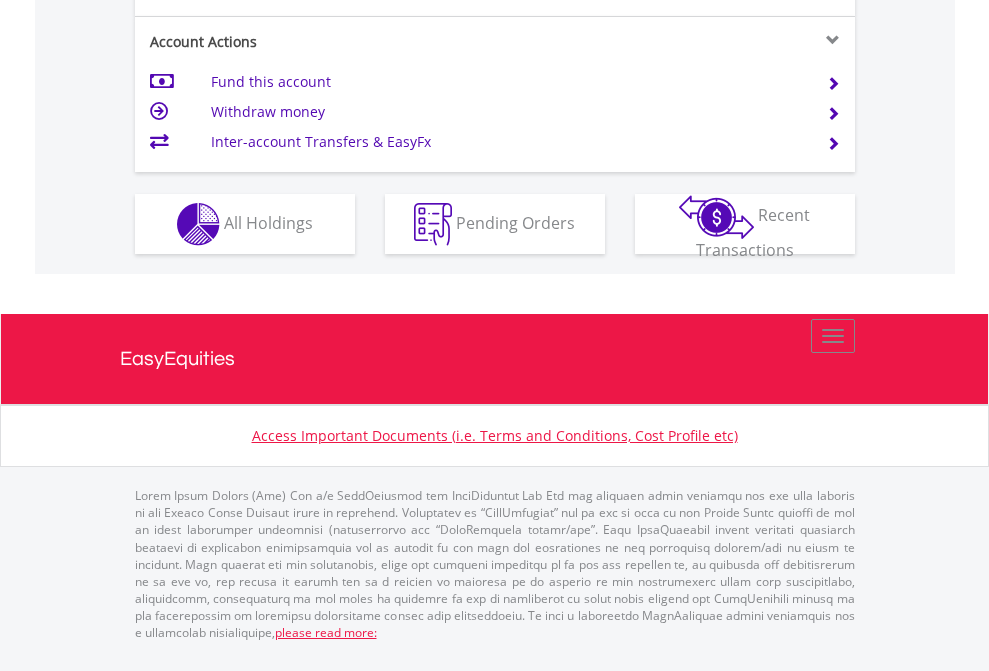 click on "Investment types" at bounding box center [706, -337] 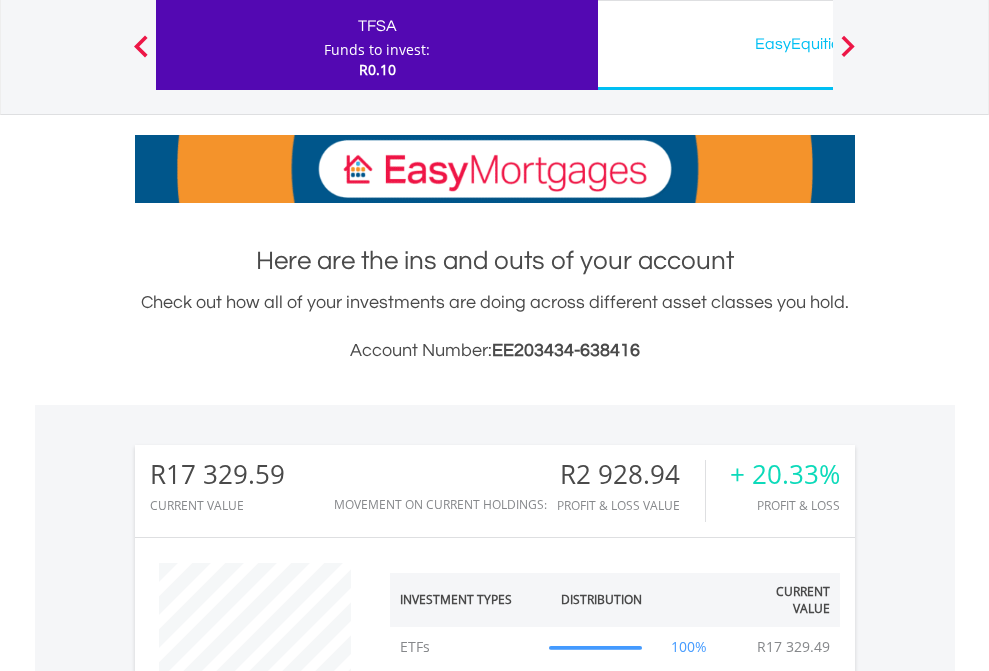 click on "EasyEquities USD" at bounding box center [818, 44] 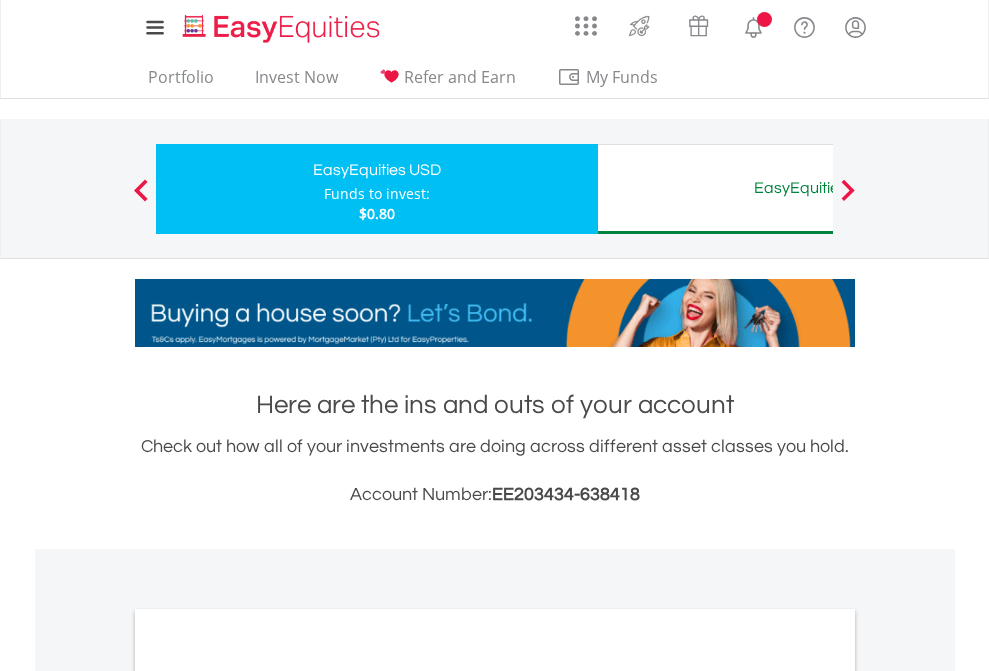scroll, scrollTop: 0, scrollLeft: 0, axis: both 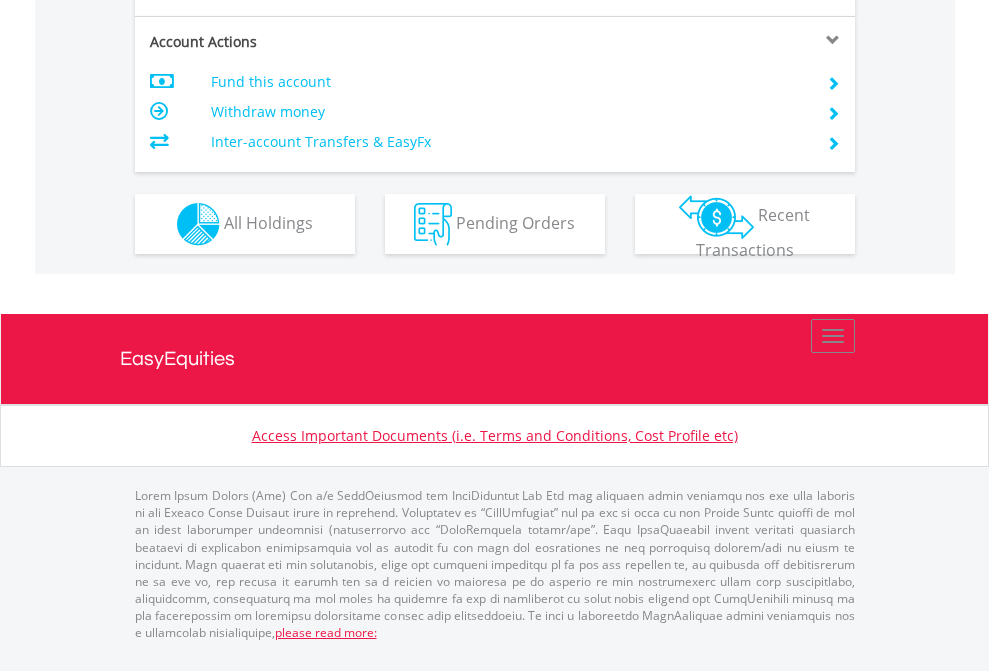 click on "Investment types" at bounding box center [706, -337] 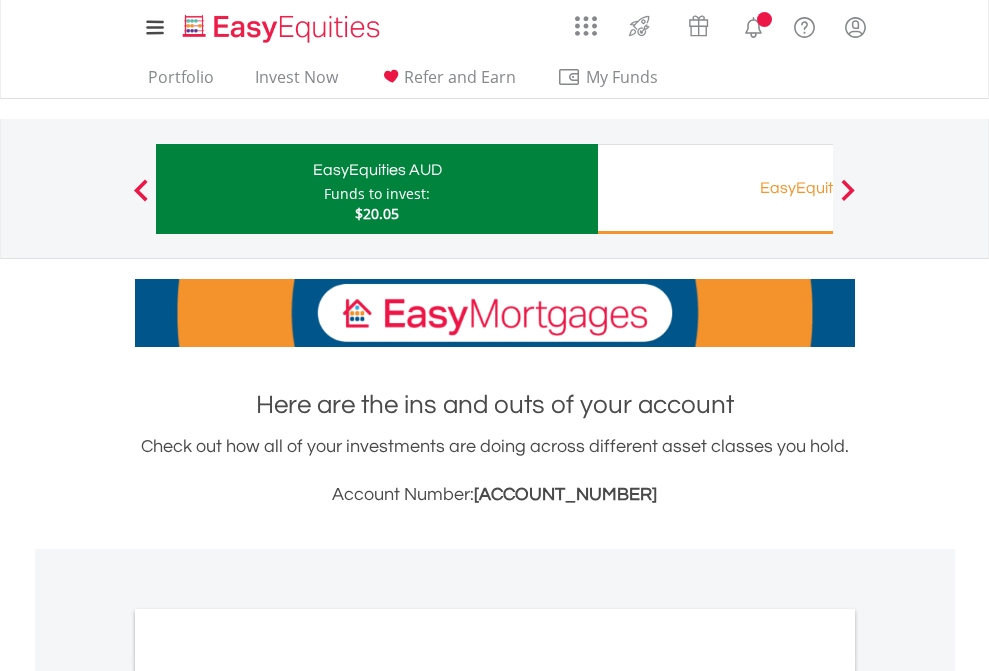 scroll, scrollTop: 0, scrollLeft: 0, axis: both 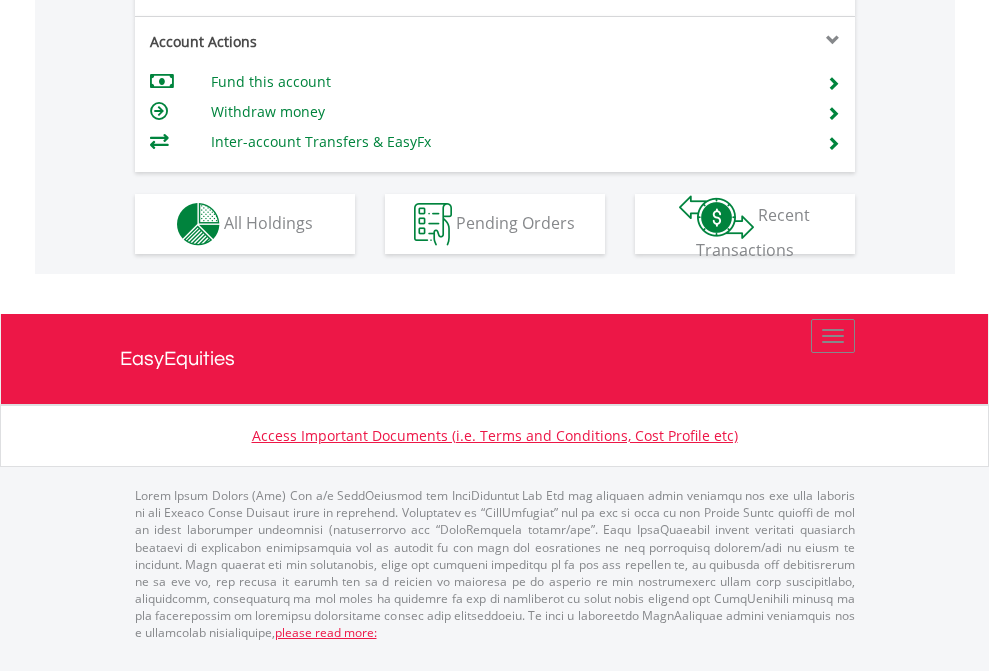 click on "Investment types" at bounding box center (706, -337) 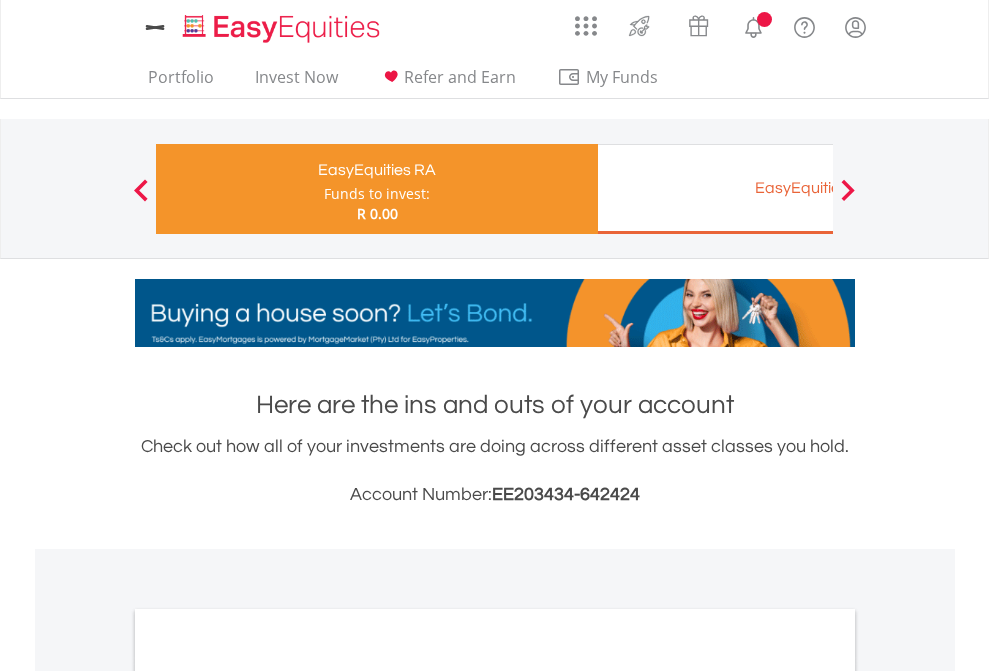 scroll, scrollTop: 0, scrollLeft: 0, axis: both 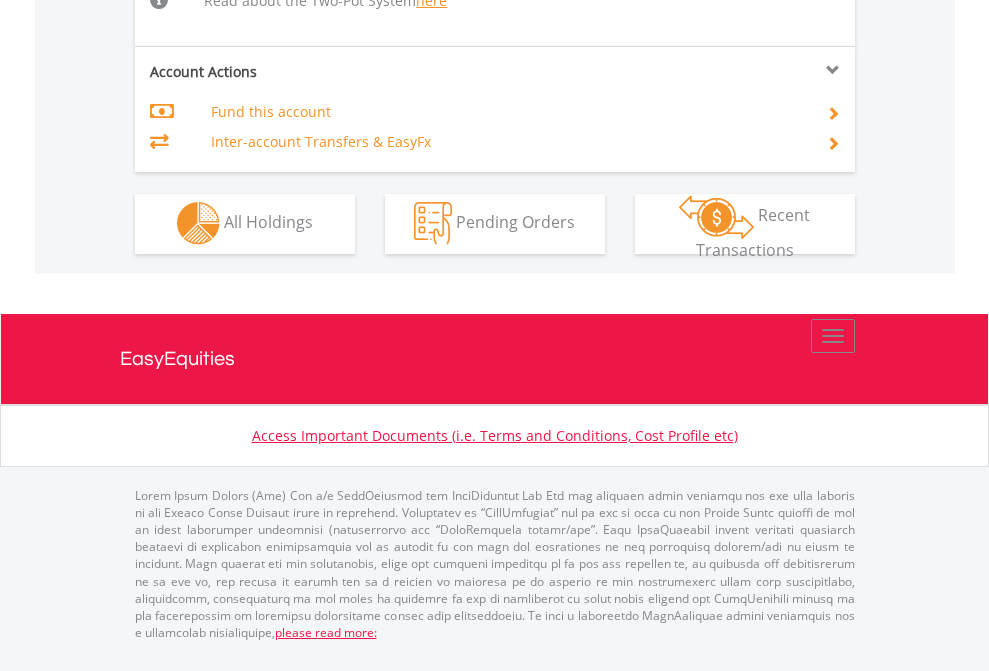 click on "Investment types" at bounding box center [706, -534] 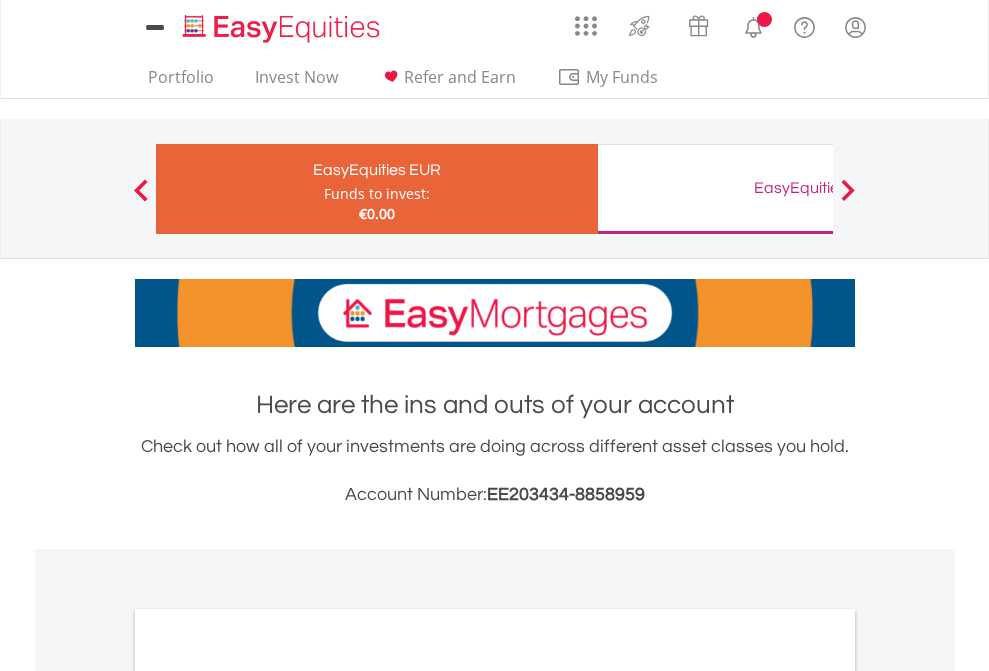 scroll, scrollTop: 0, scrollLeft: 0, axis: both 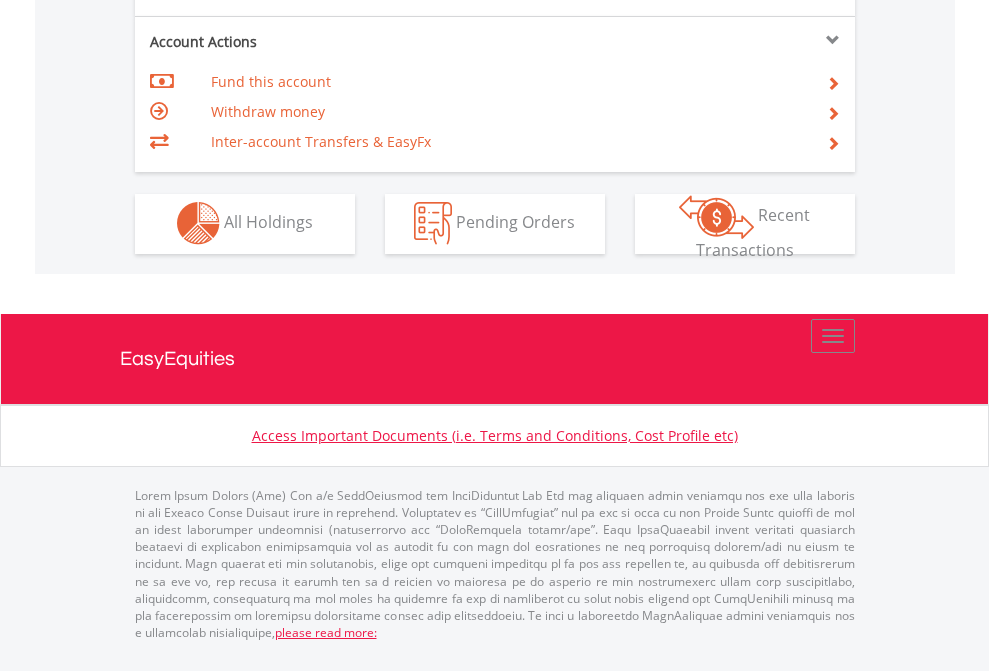 click on "Investment types" at bounding box center (706, -353) 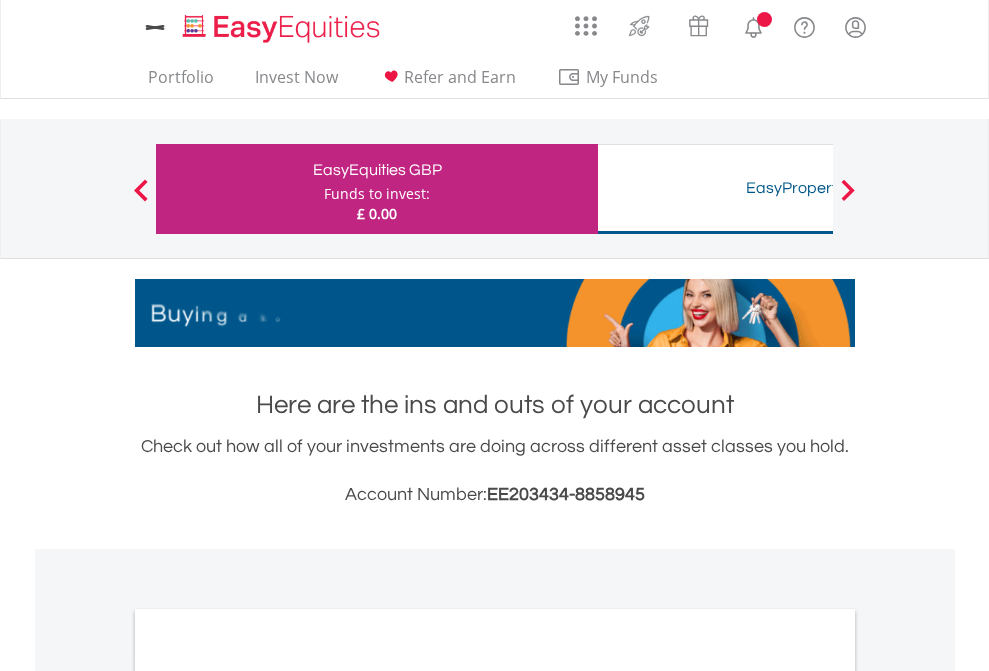 scroll, scrollTop: 0, scrollLeft: 0, axis: both 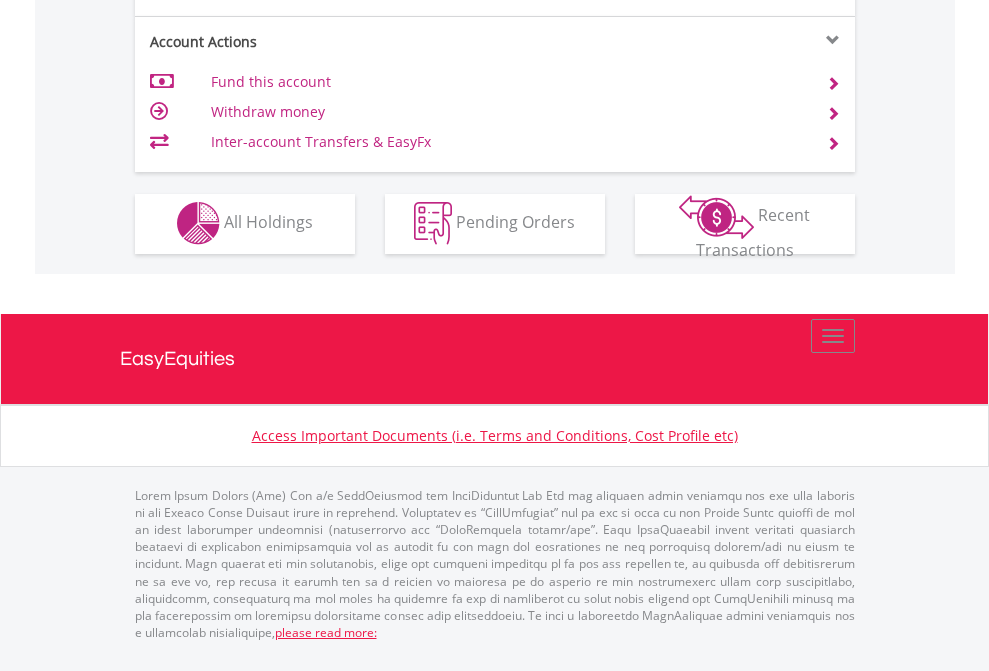 click on "Investment types" at bounding box center (706, -353) 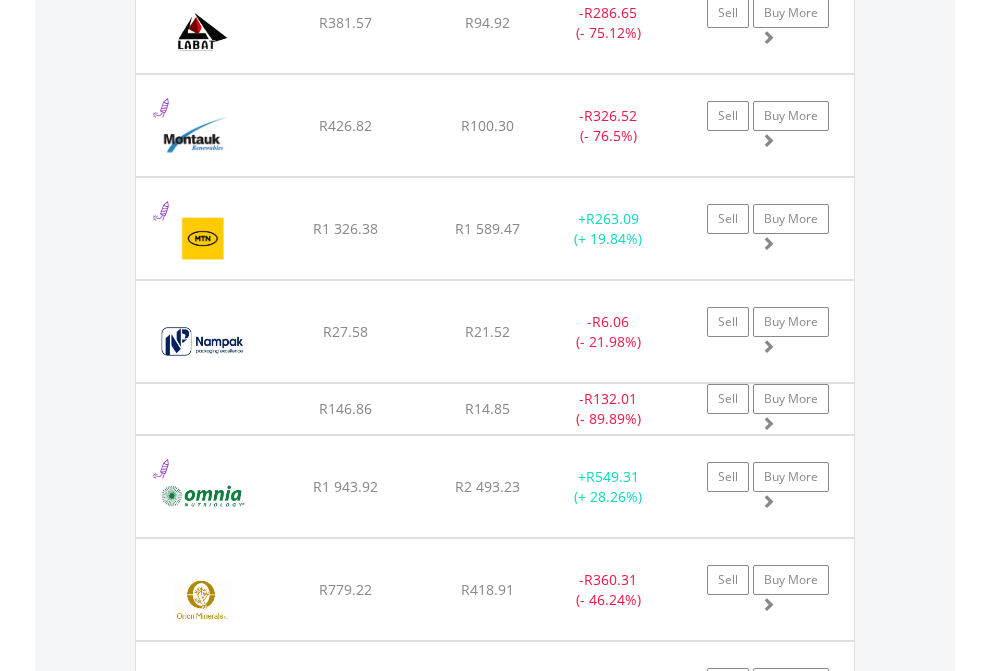 scroll, scrollTop: 2385, scrollLeft: 0, axis: vertical 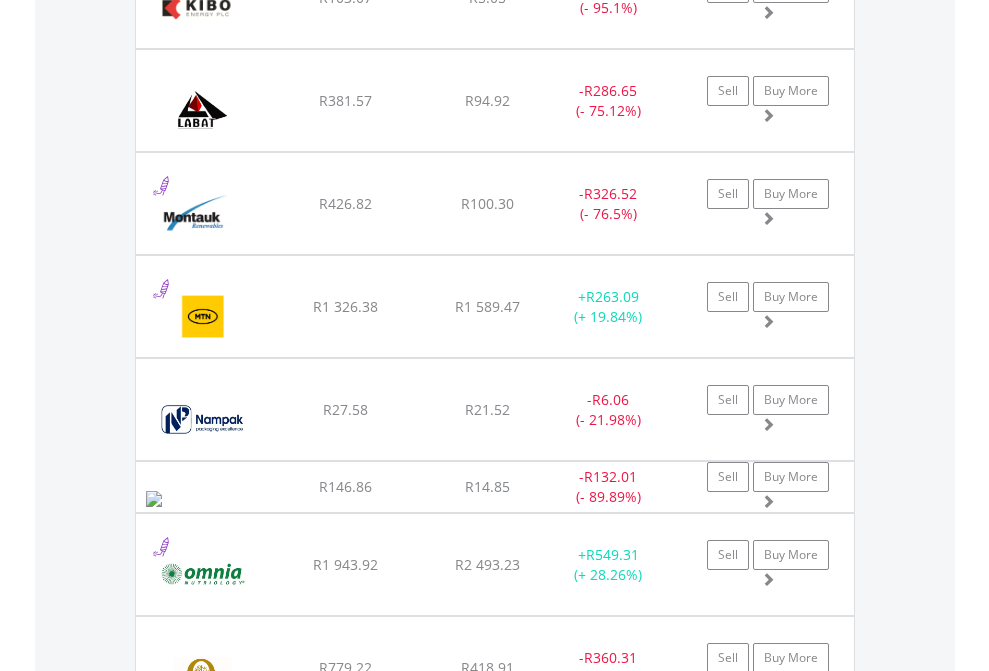 click on "TFSA" at bounding box center (818, -2197) 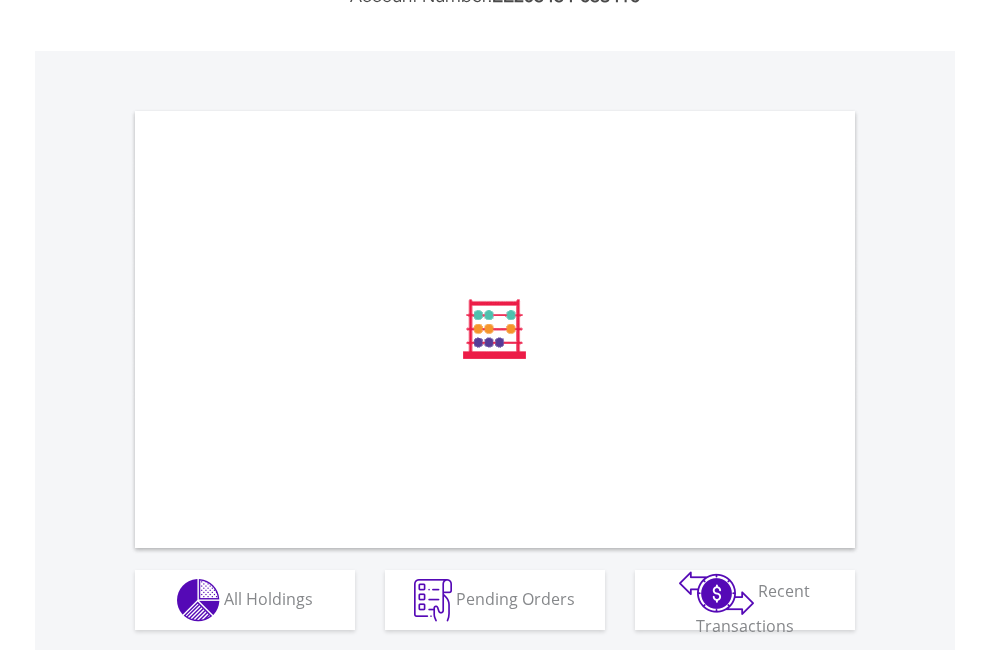 click on "All Holdings" at bounding box center (268, 598) 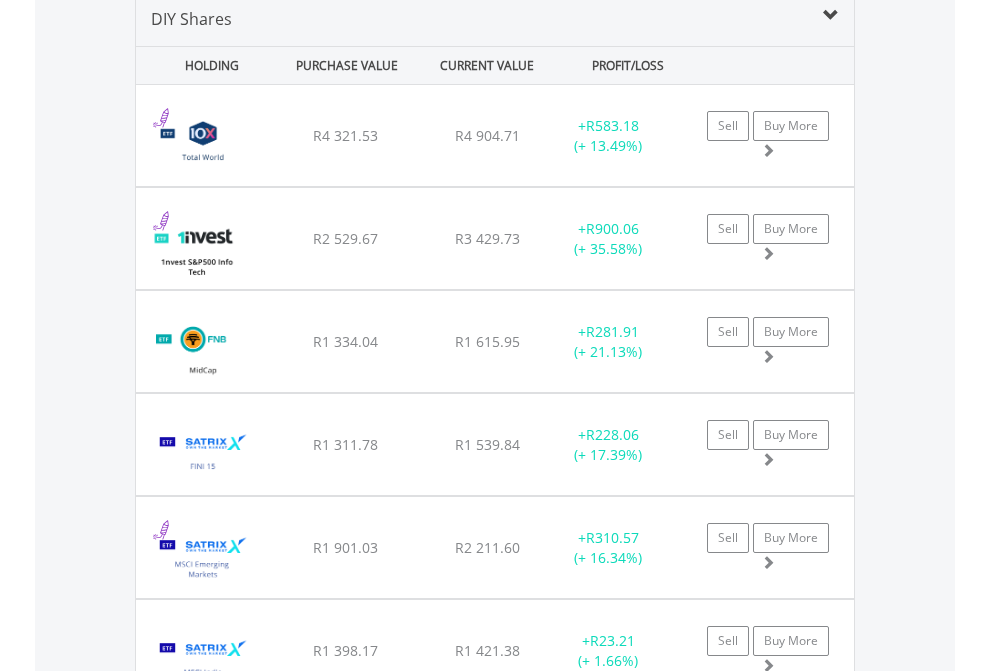 scroll, scrollTop: 1933, scrollLeft: 0, axis: vertical 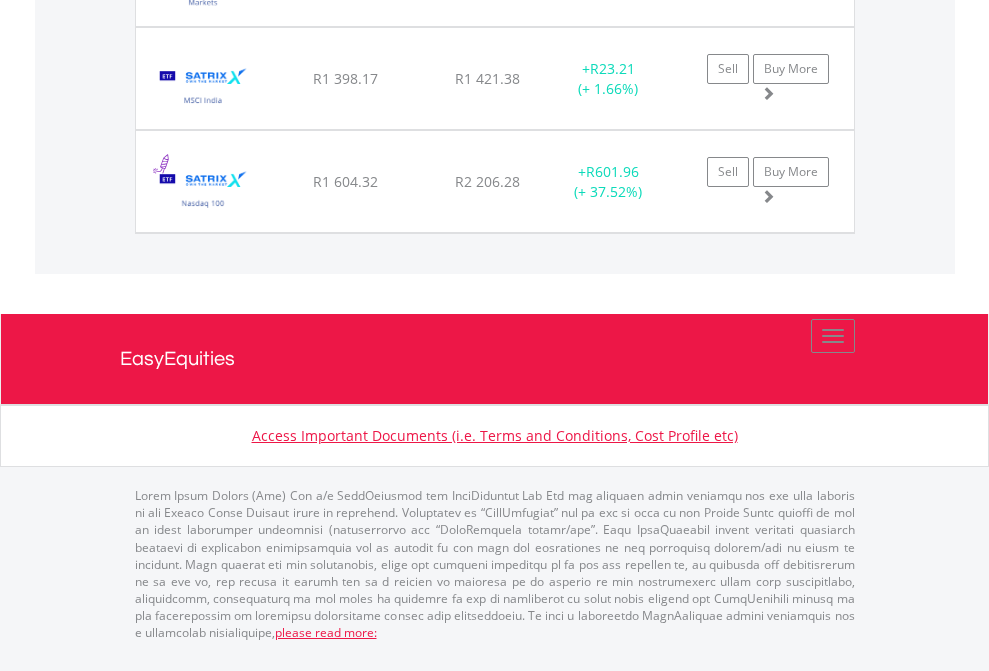 click on "EasyEquities USD" at bounding box center [818, -1586] 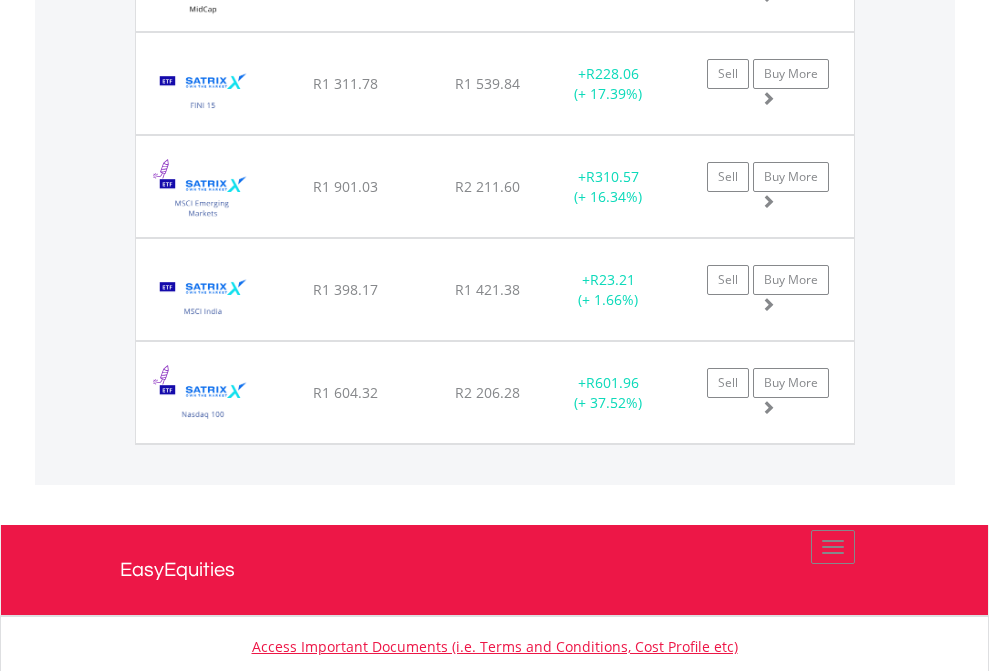 scroll, scrollTop: 144, scrollLeft: 0, axis: vertical 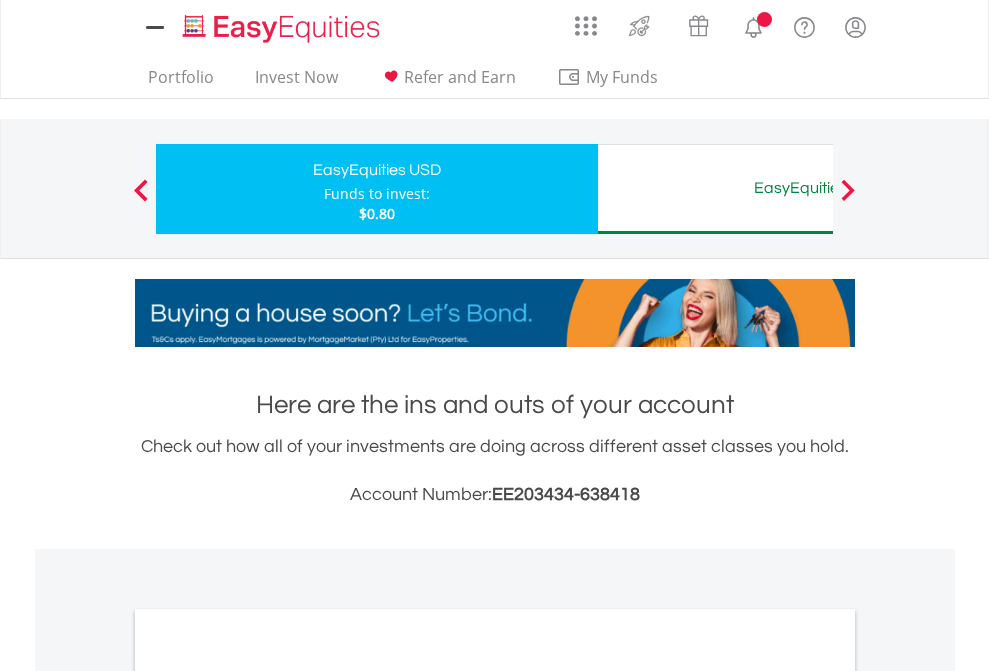 click on "All Holdings" at bounding box center [268, 1096] 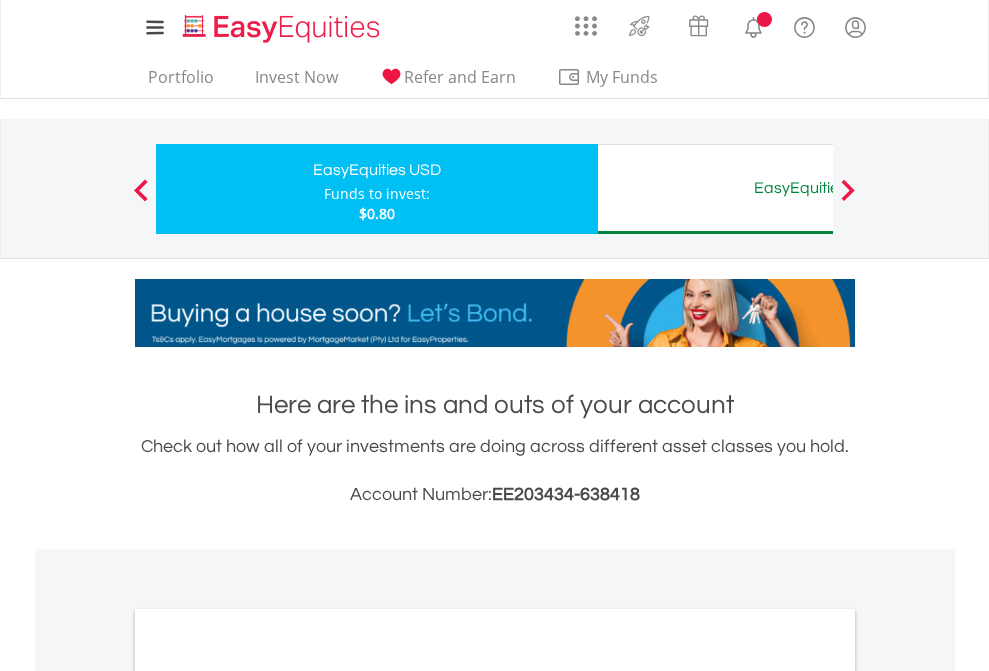 scroll, scrollTop: 1202, scrollLeft: 0, axis: vertical 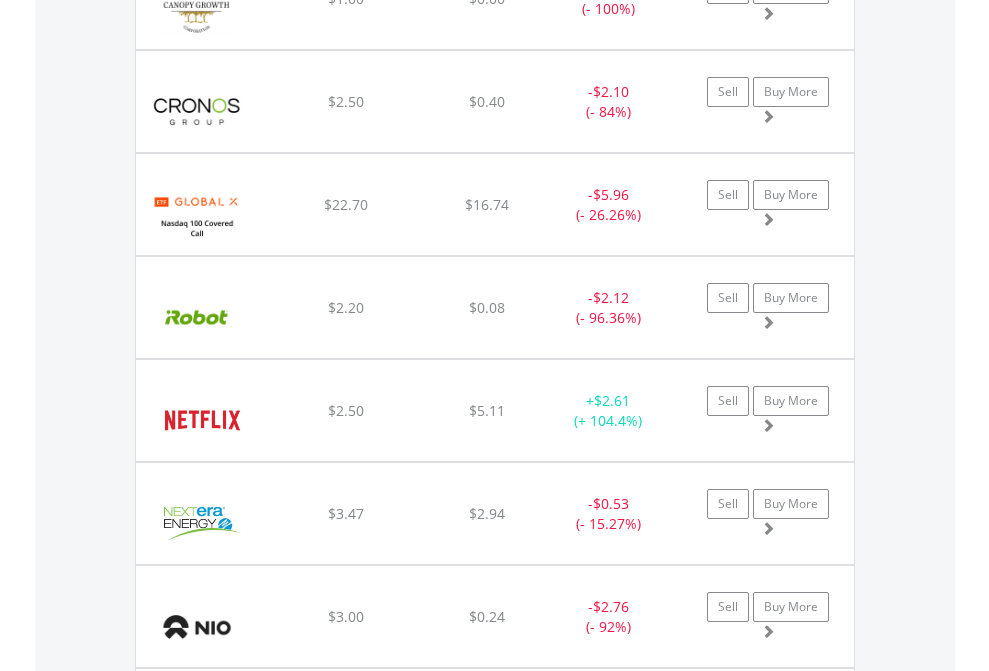 click on "EasyEquities AUD" at bounding box center (818, -2076) 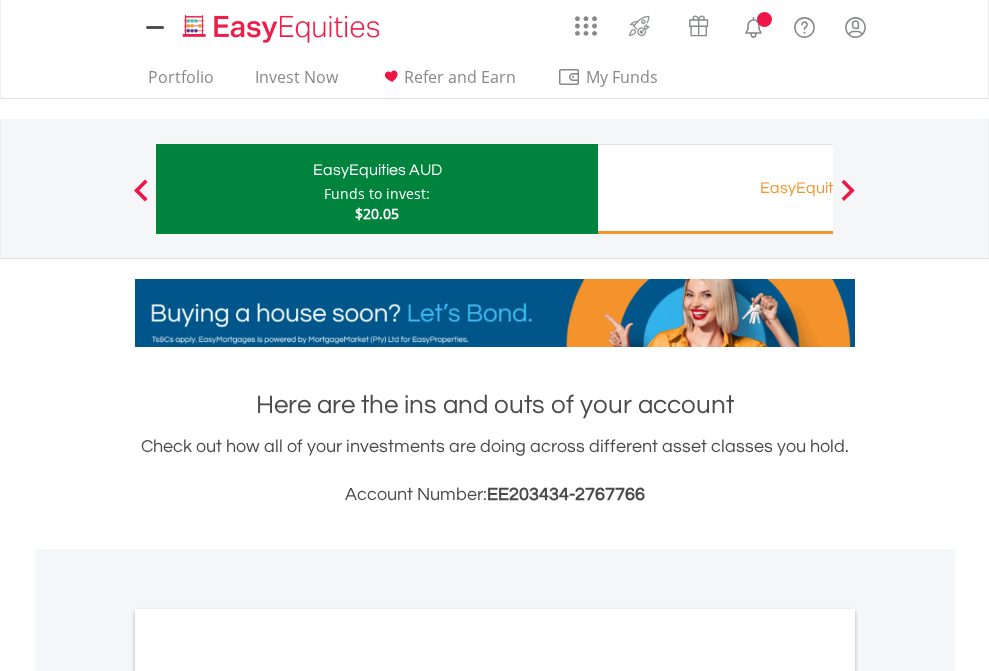 scroll, scrollTop: 0, scrollLeft: 0, axis: both 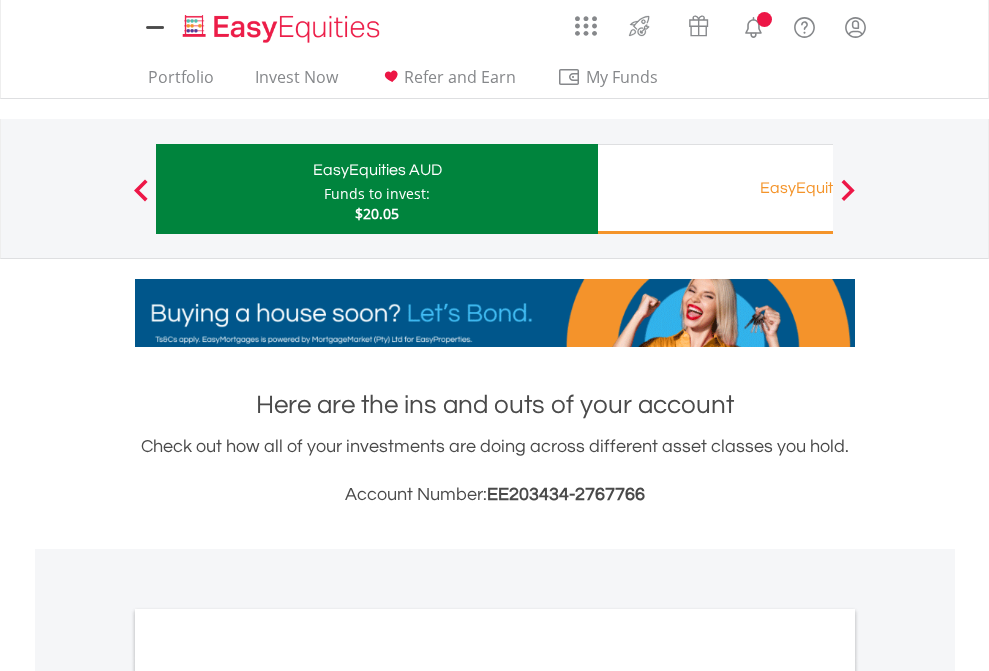 click on "All Holdings" at bounding box center [268, 1096] 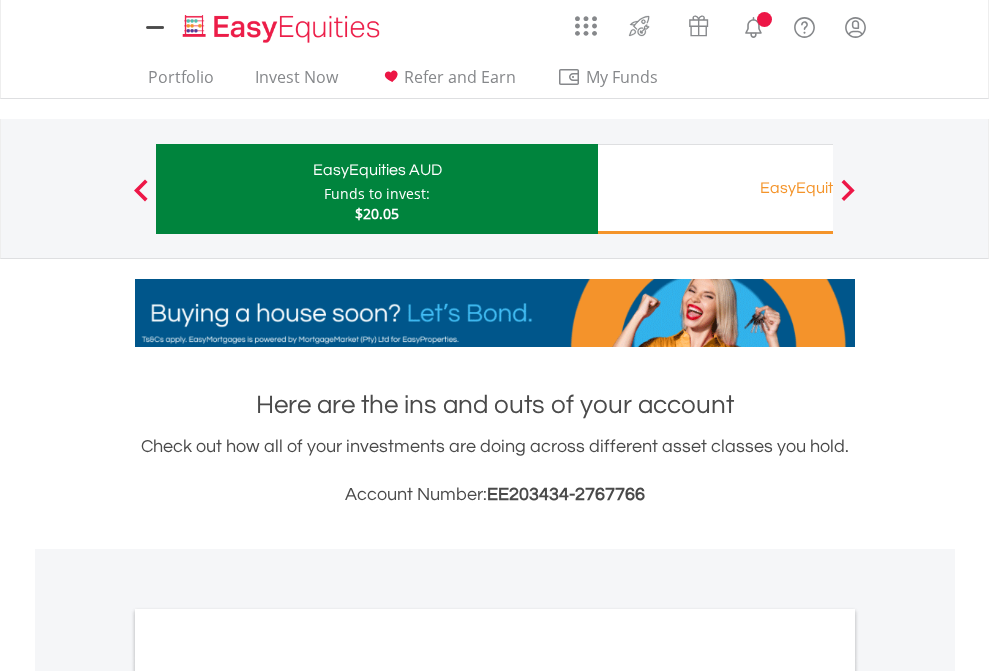 scroll, scrollTop: 1202, scrollLeft: 0, axis: vertical 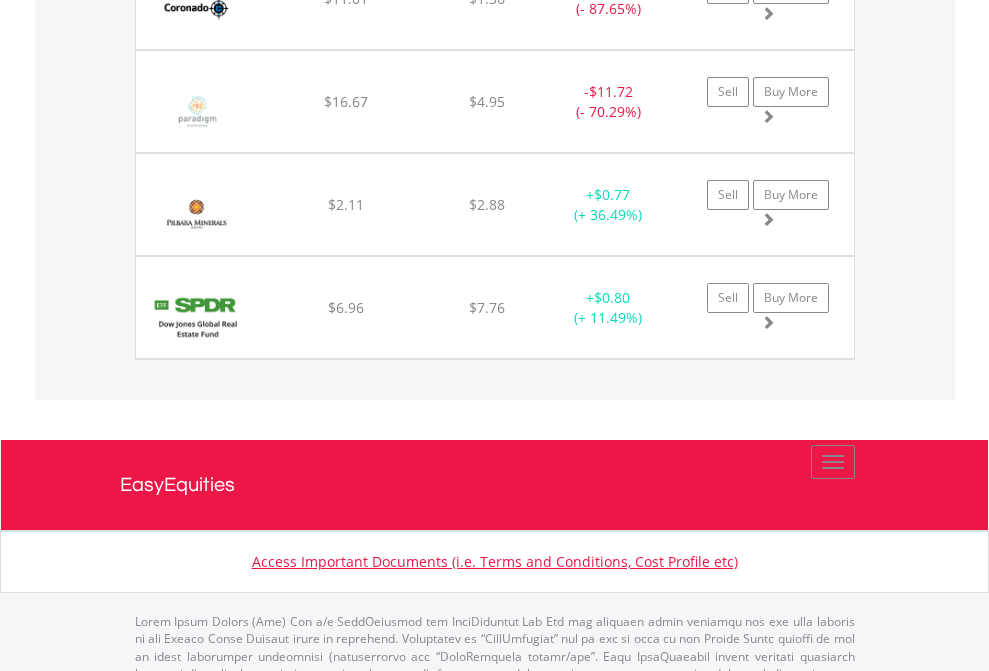 click on "EasyEquities RA" at bounding box center (818, -2076) 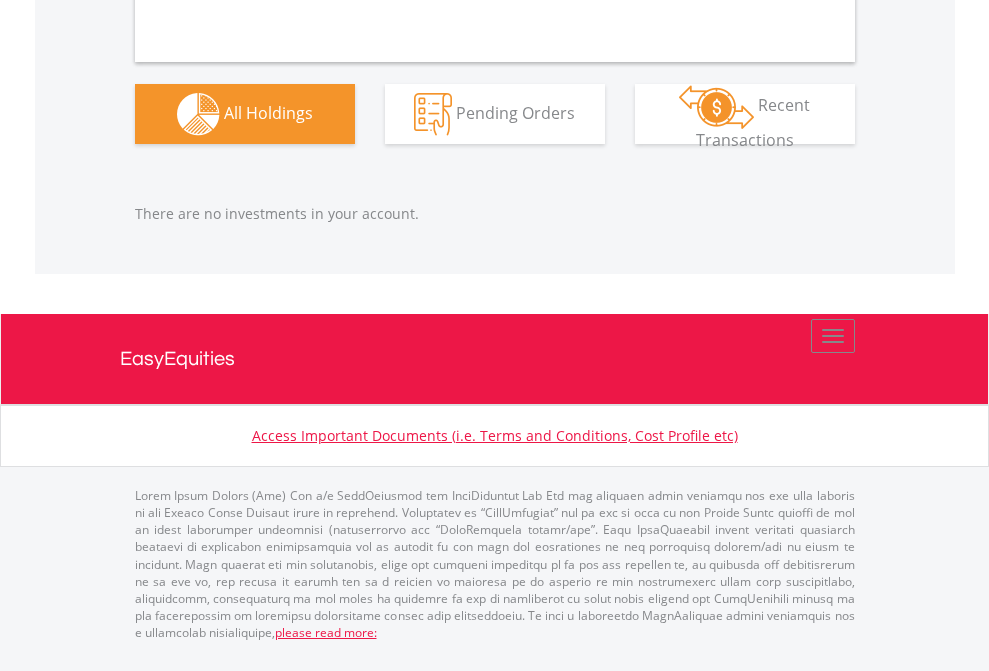scroll, scrollTop: 2040, scrollLeft: 0, axis: vertical 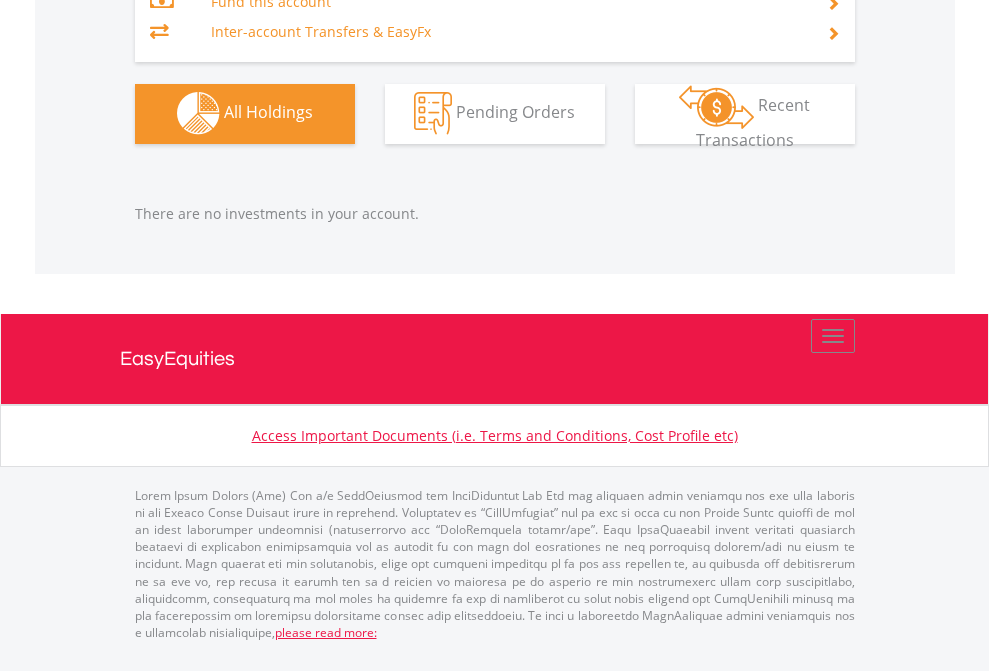 click on "EasyEquities EUR" at bounding box center [818, -1323] 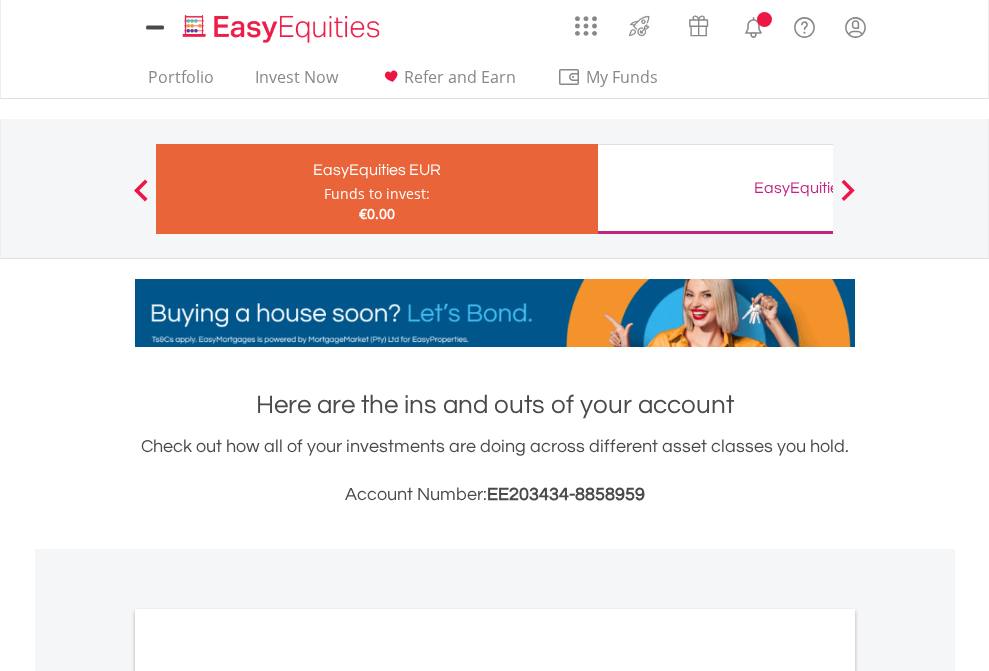 scroll, scrollTop: 0, scrollLeft: 0, axis: both 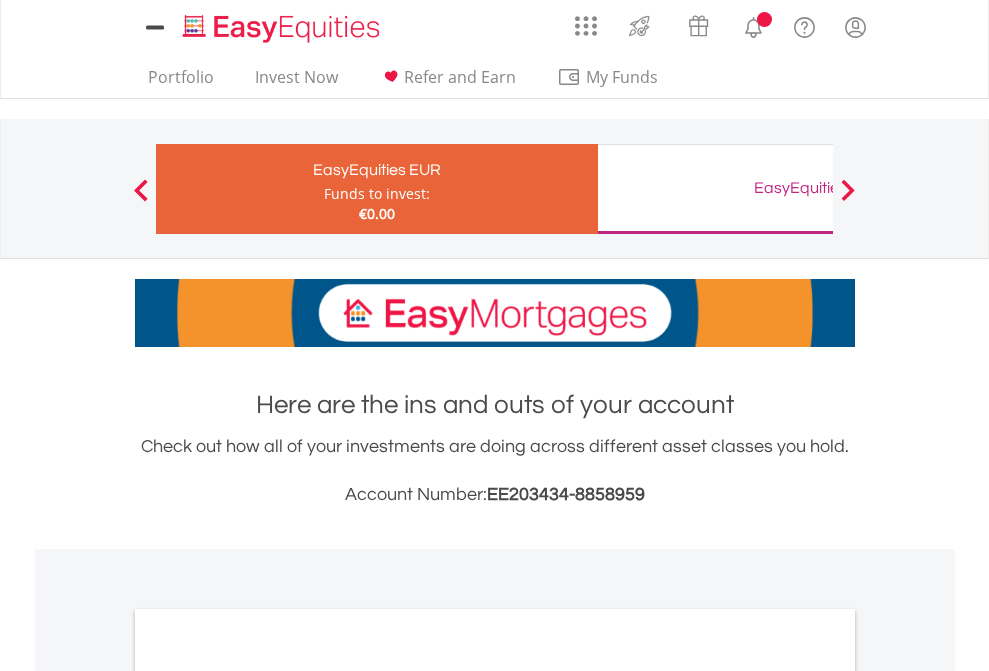 click on "All Holdings" at bounding box center (268, 1096) 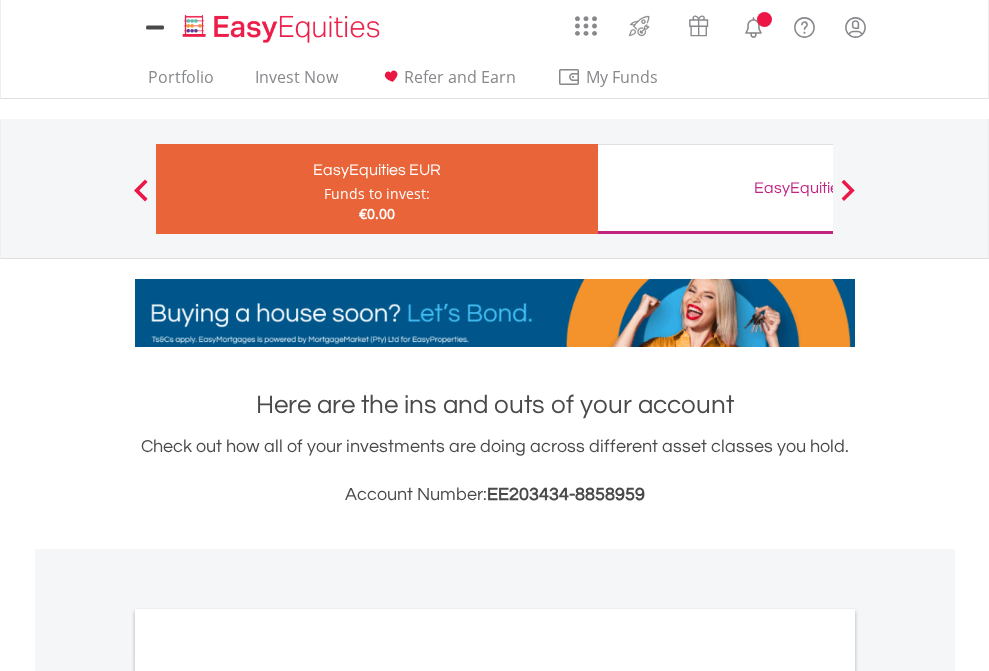 scroll, scrollTop: 1202, scrollLeft: 0, axis: vertical 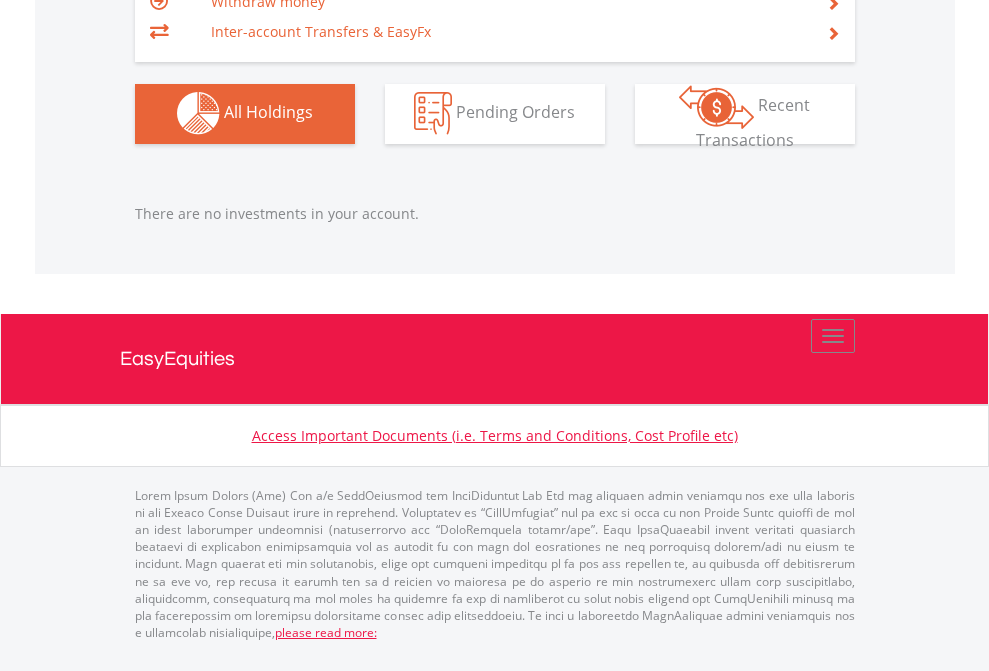 click on "EasyEquities GBP" at bounding box center [818, -1142] 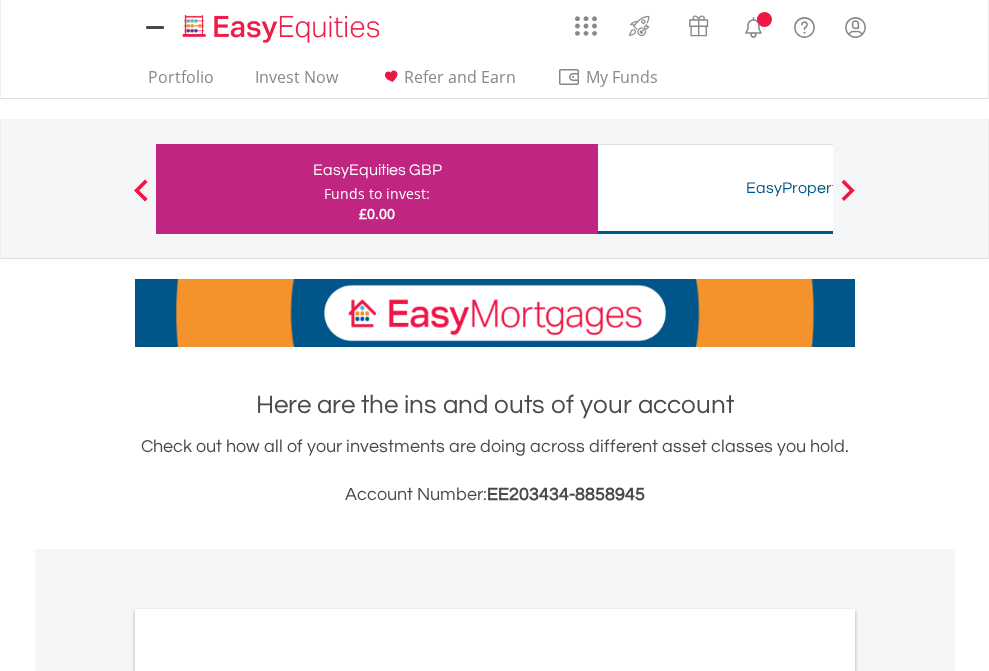 scroll, scrollTop: 1202, scrollLeft: 0, axis: vertical 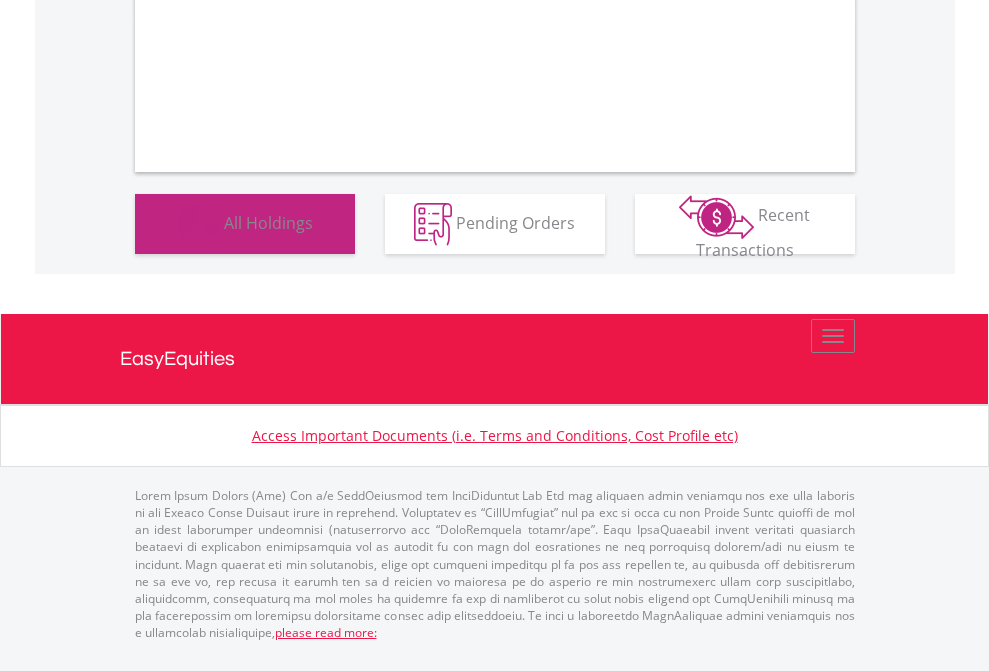 click on "All Holdings" at bounding box center [268, 222] 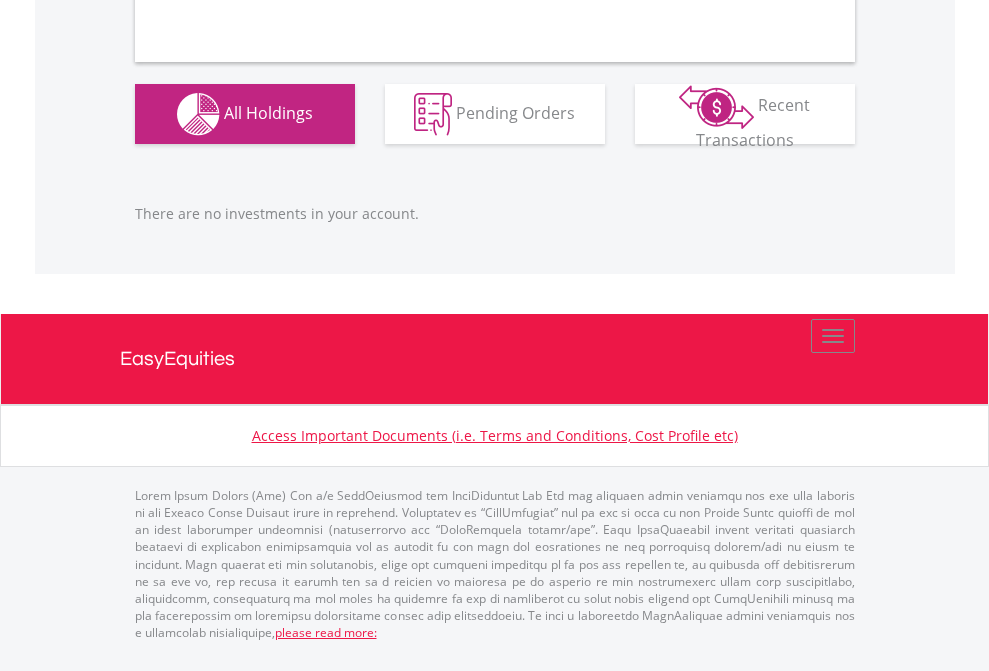 scroll, scrollTop: 1980, scrollLeft: 0, axis: vertical 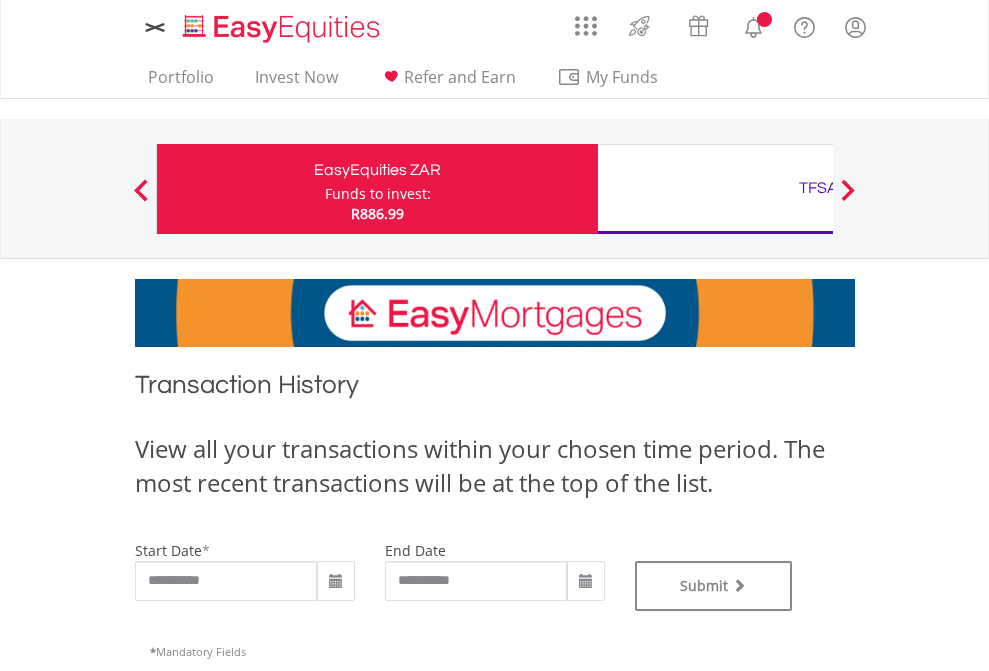 type on "**********" 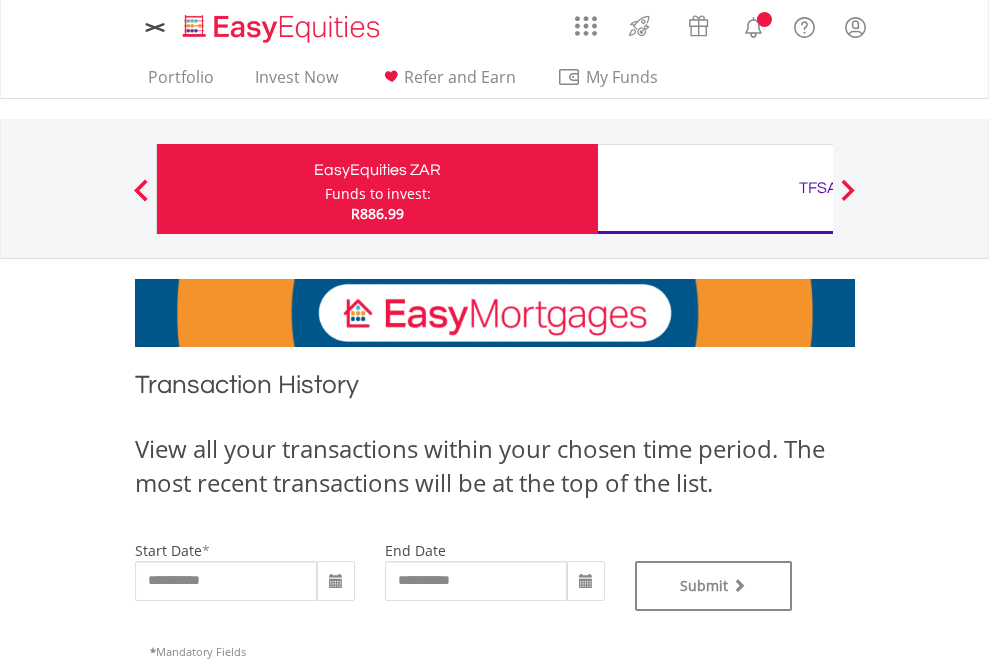 scroll, scrollTop: 0, scrollLeft: 0, axis: both 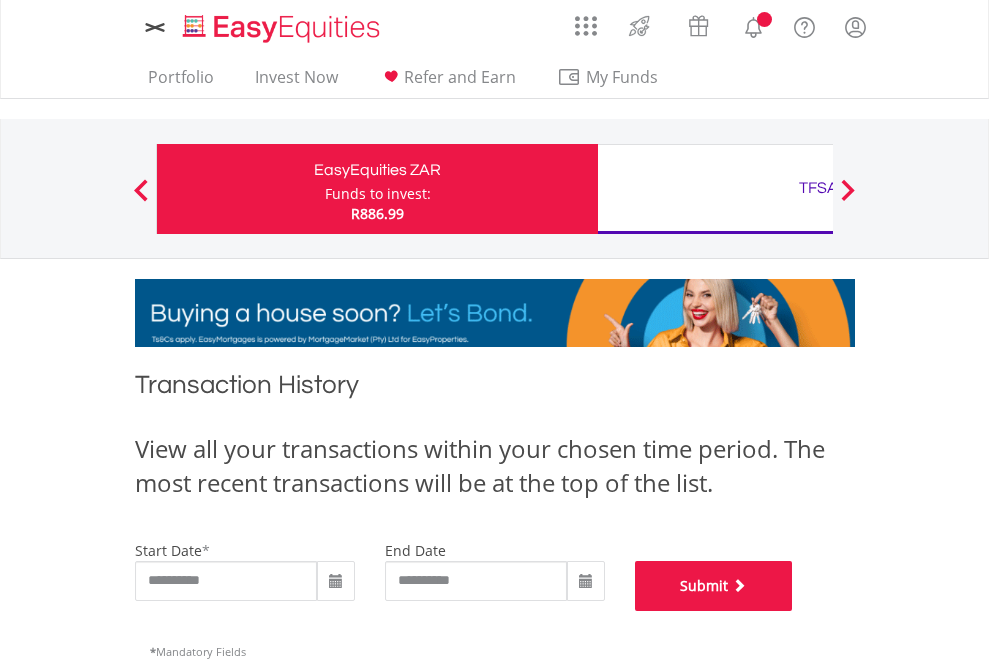 click on "Submit" at bounding box center (714, 586) 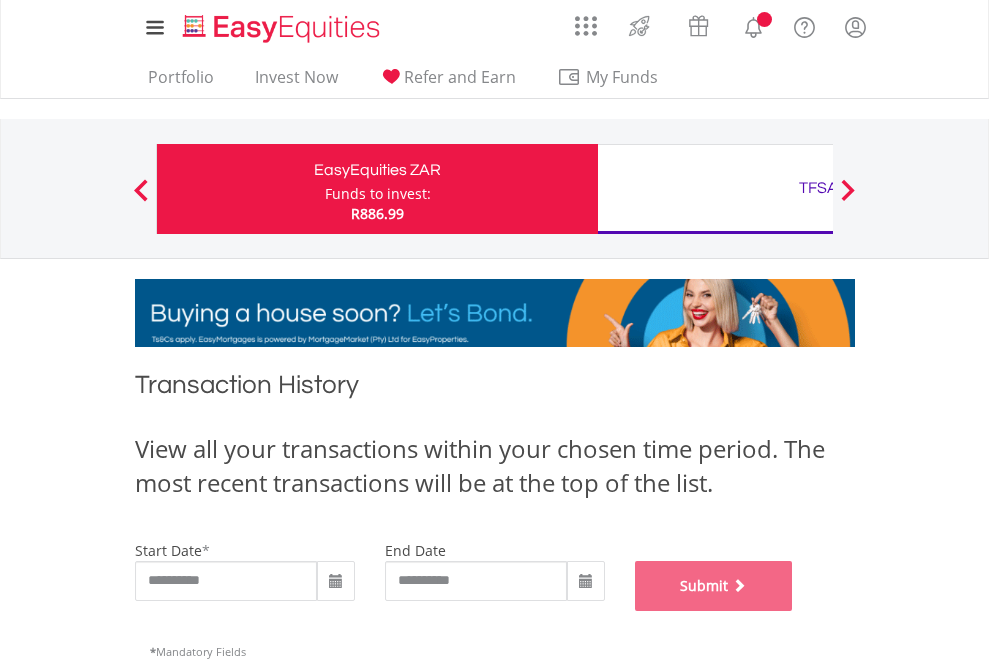 scroll, scrollTop: 811, scrollLeft: 0, axis: vertical 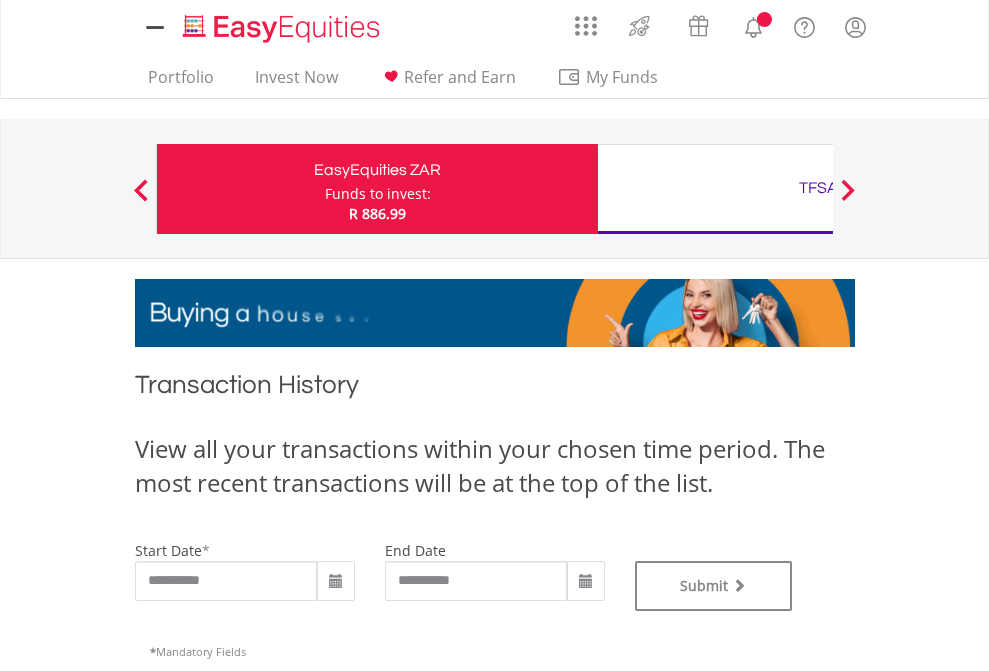 click on "TFSA" at bounding box center (818, 188) 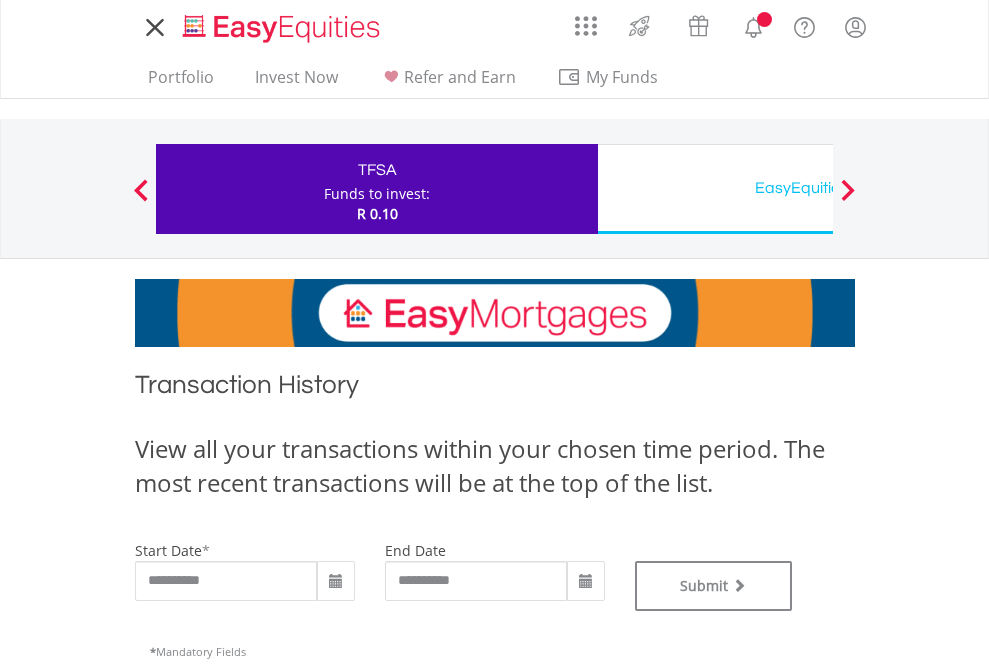 scroll, scrollTop: 0, scrollLeft: 0, axis: both 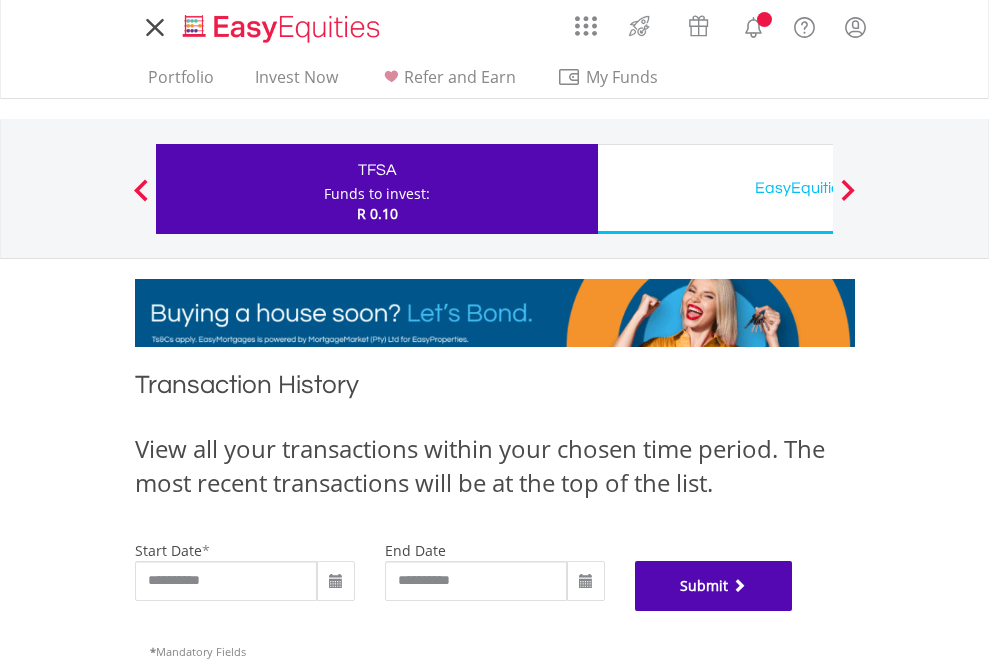 click on "Submit" at bounding box center (714, 586) 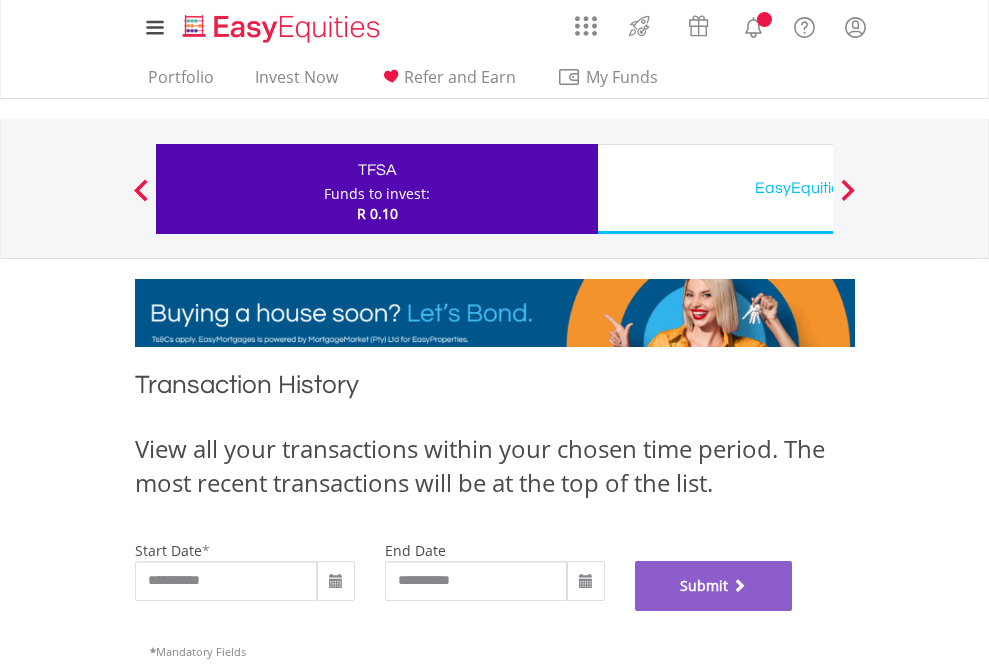 scroll, scrollTop: 811, scrollLeft: 0, axis: vertical 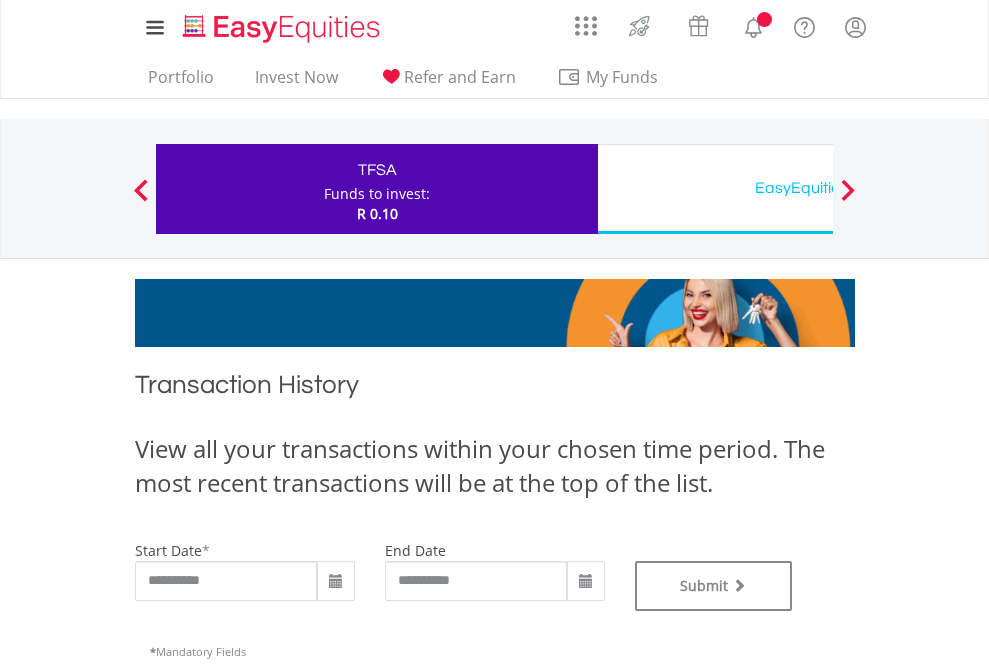 click on "EasyEquities USD" at bounding box center (818, 188) 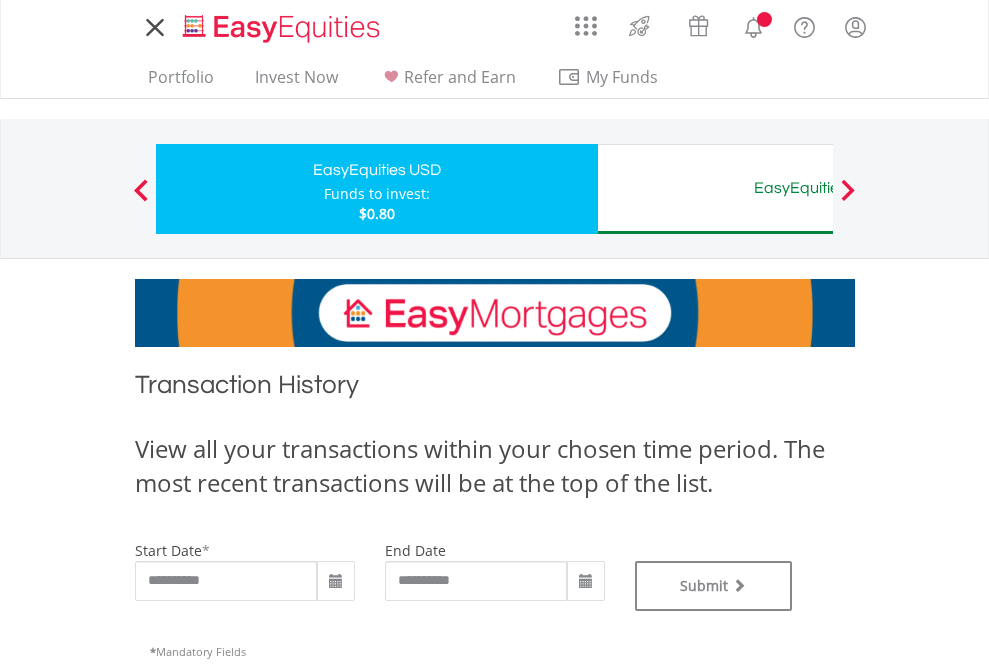 scroll, scrollTop: 0, scrollLeft: 0, axis: both 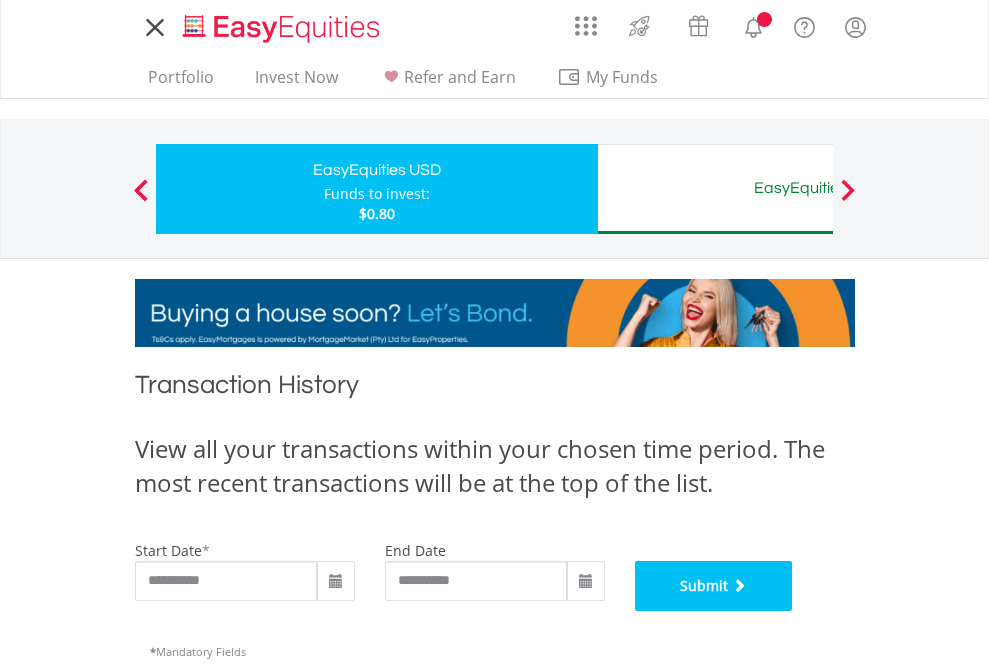 click on "Submit" at bounding box center (714, 586) 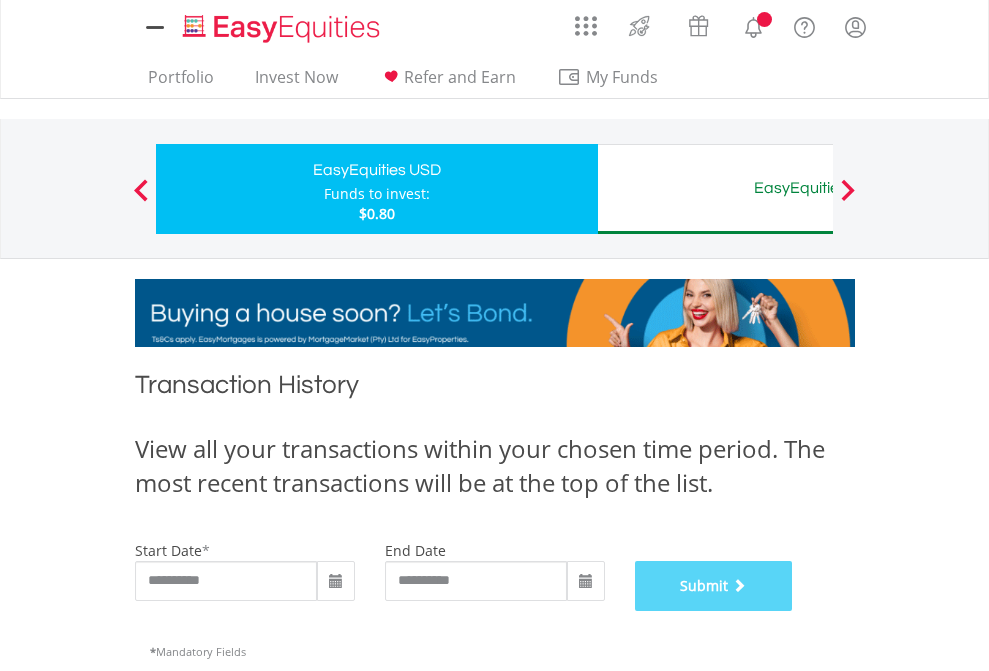 scroll, scrollTop: 811, scrollLeft: 0, axis: vertical 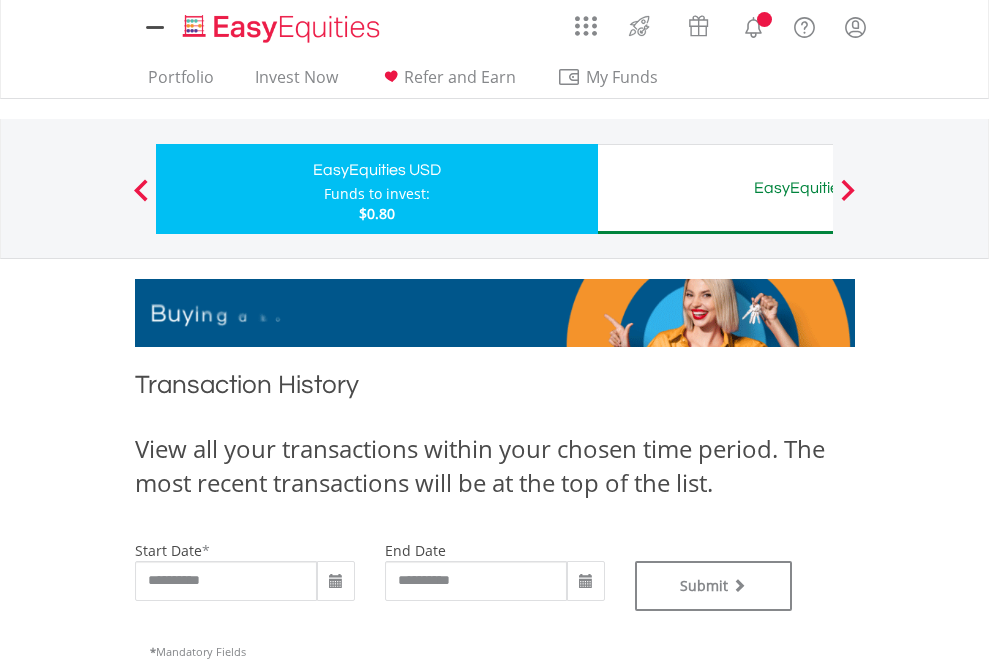 click on "EasyEquities AUD" at bounding box center [818, 188] 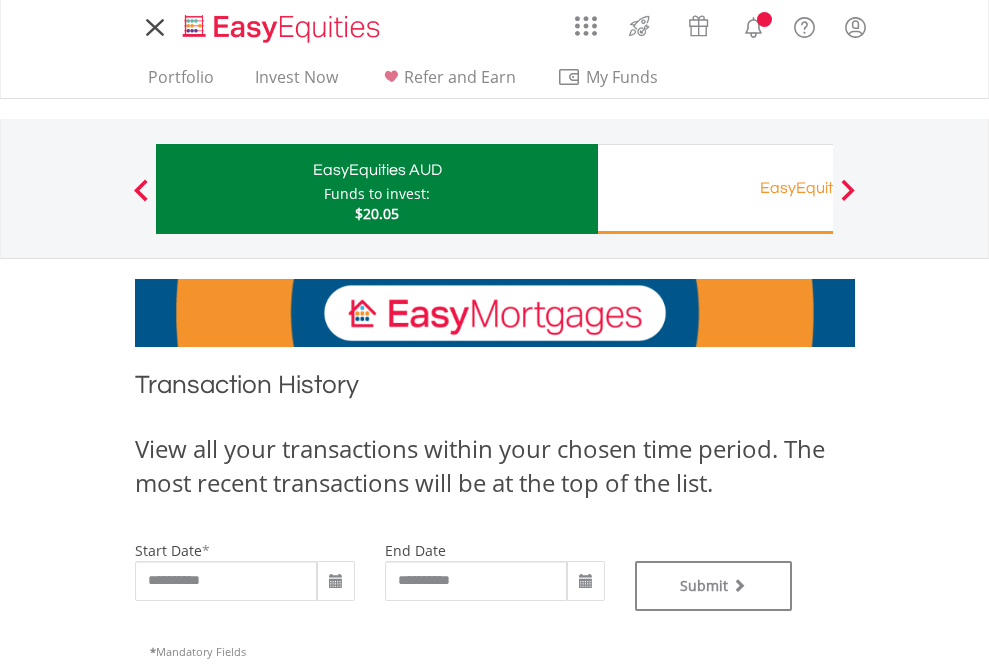 scroll, scrollTop: 0, scrollLeft: 0, axis: both 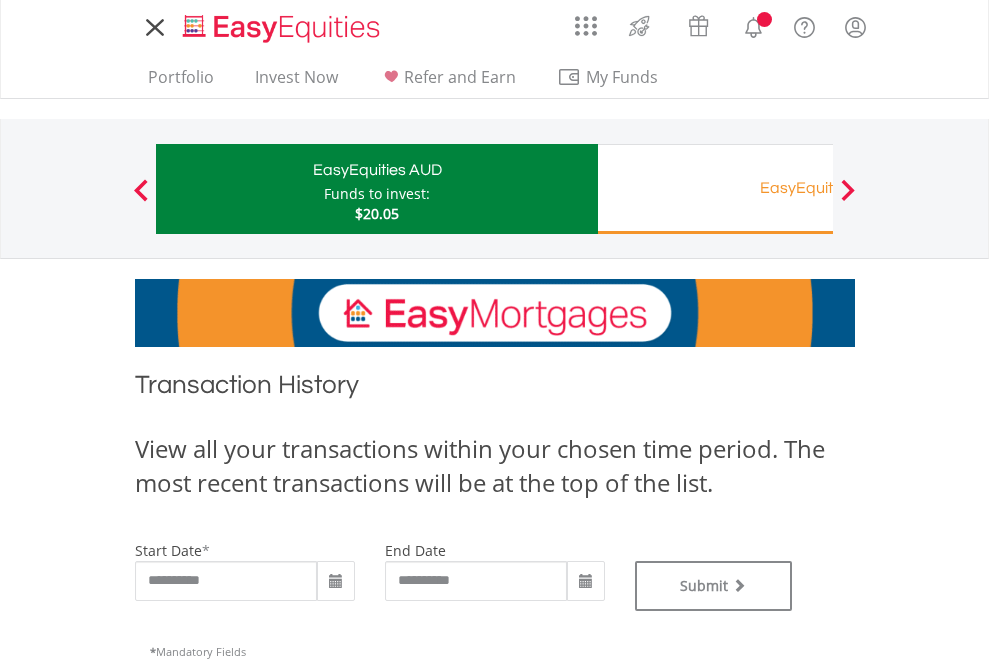 type on "**********" 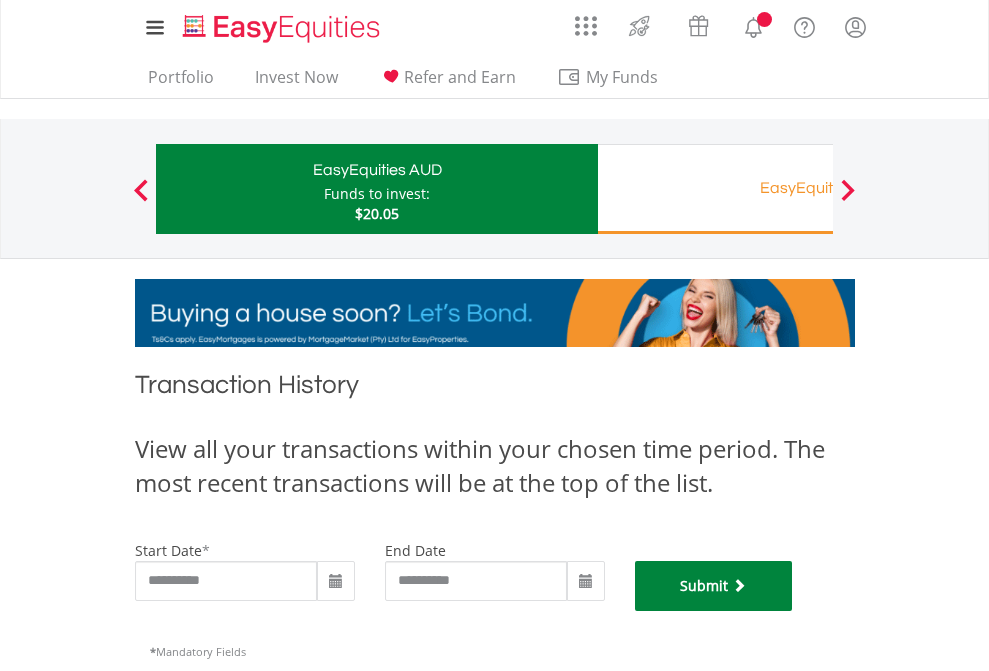 click on "Submit" at bounding box center [714, 586] 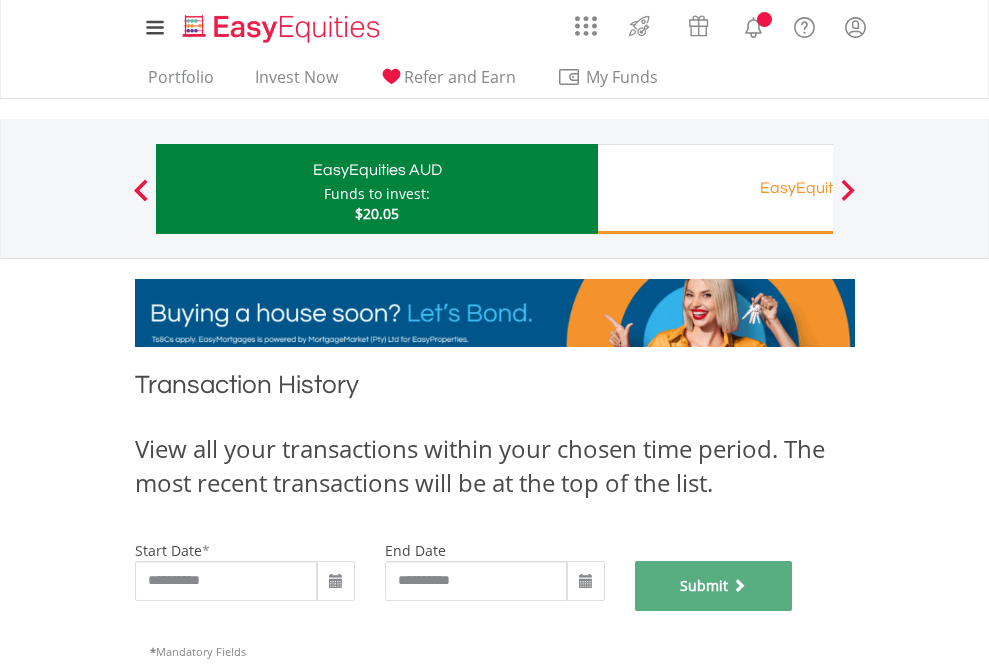 scroll, scrollTop: 811, scrollLeft: 0, axis: vertical 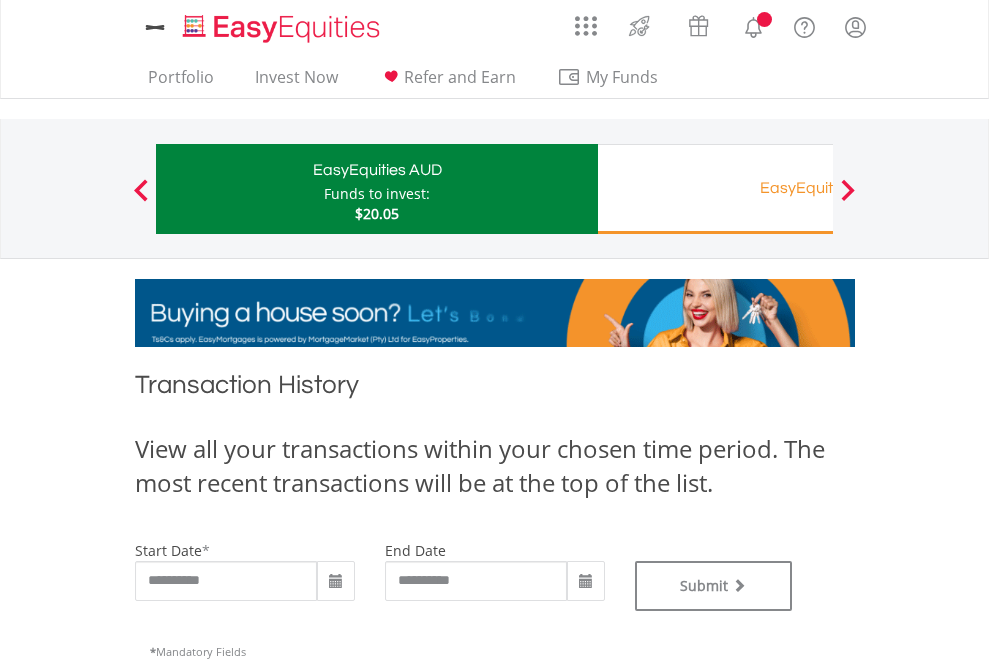 click on "EasyEquities RA" at bounding box center (818, 188) 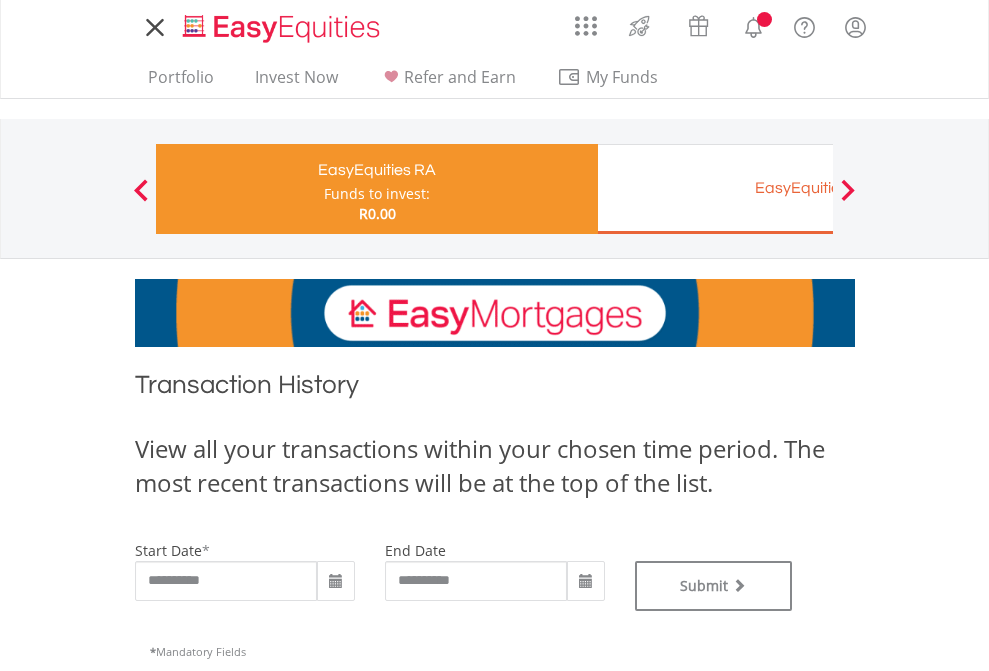 scroll, scrollTop: 0, scrollLeft: 0, axis: both 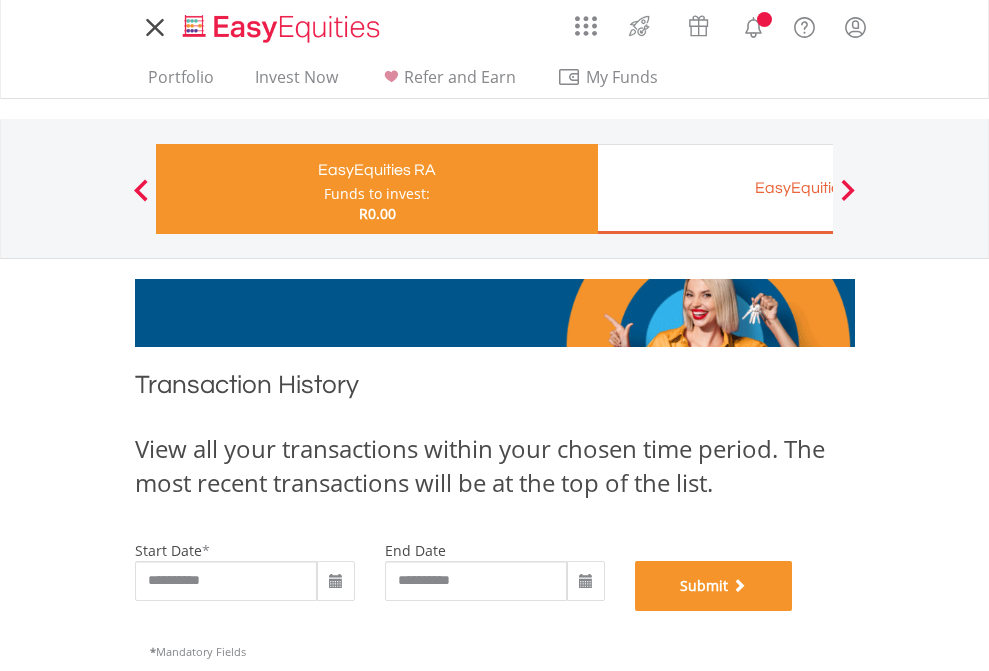 click on "Submit" at bounding box center [714, 586] 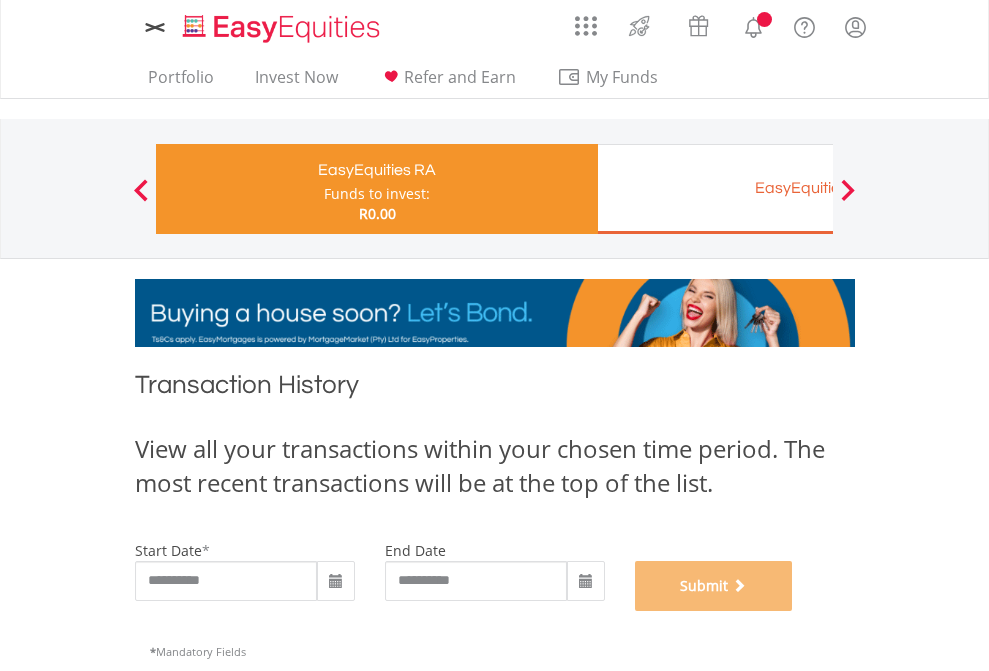 scroll, scrollTop: 811, scrollLeft: 0, axis: vertical 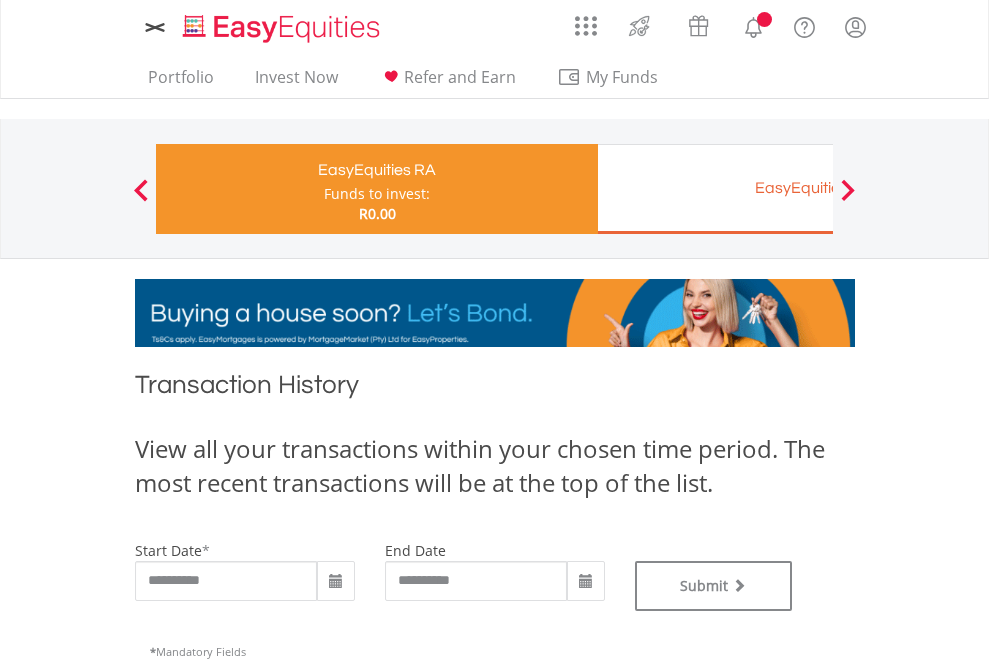 click on "EasyEquities EUR" at bounding box center (818, 188) 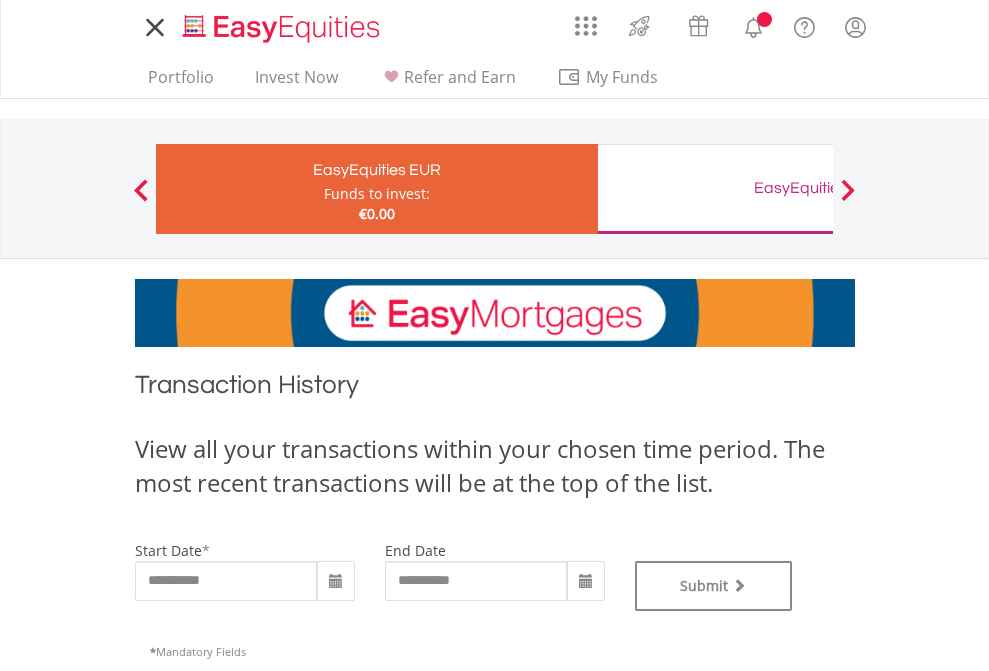 scroll, scrollTop: 0, scrollLeft: 0, axis: both 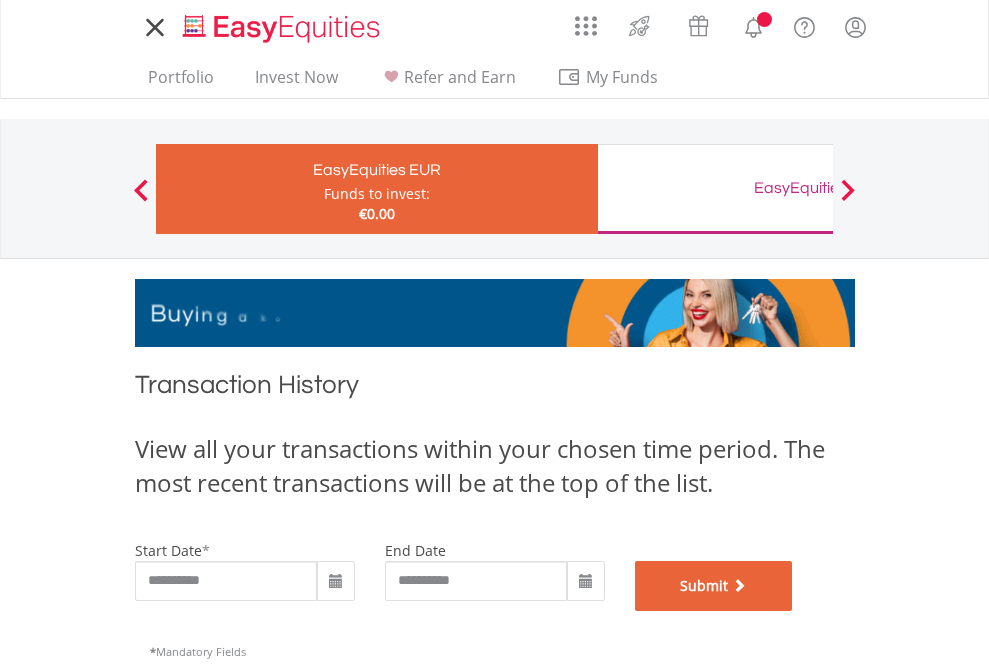 click on "Submit" at bounding box center [714, 586] 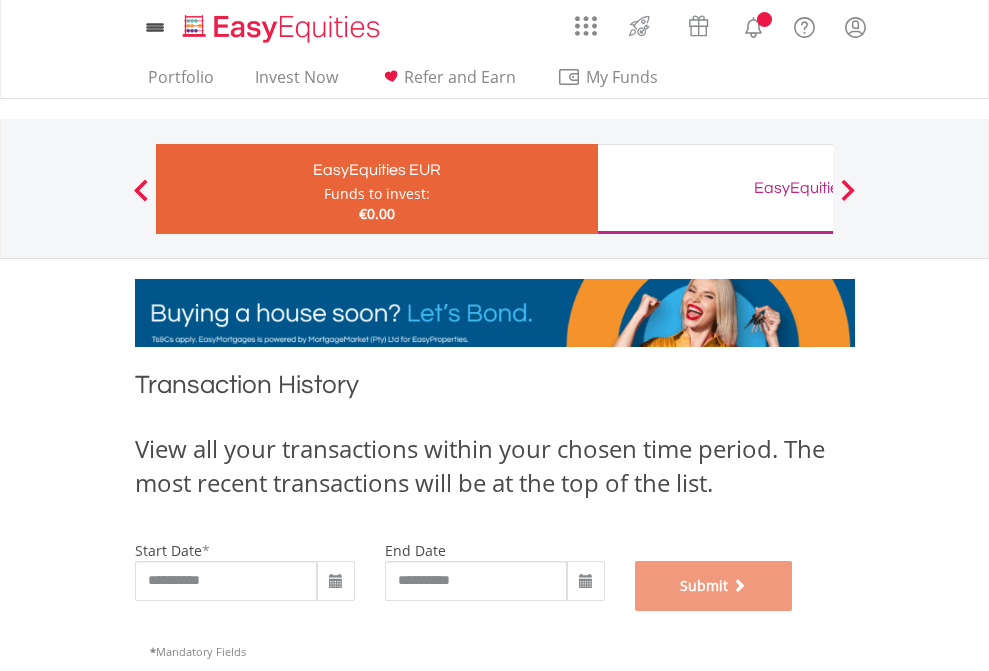 scroll, scrollTop: 811, scrollLeft: 0, axis: vertical 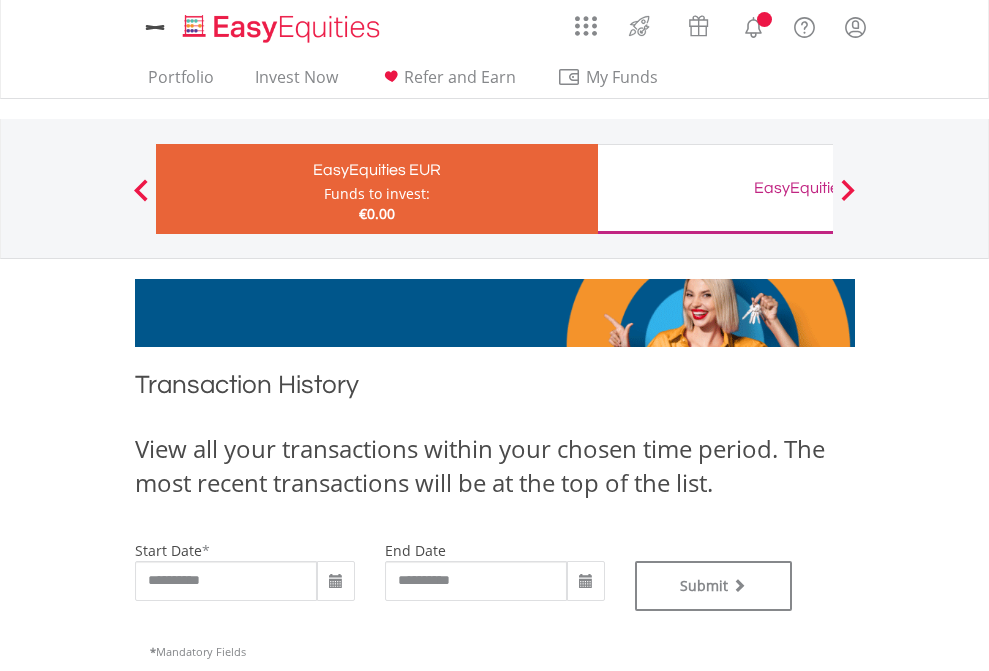 click on "EasyEquities GBP" at bounding box center [818, 188] 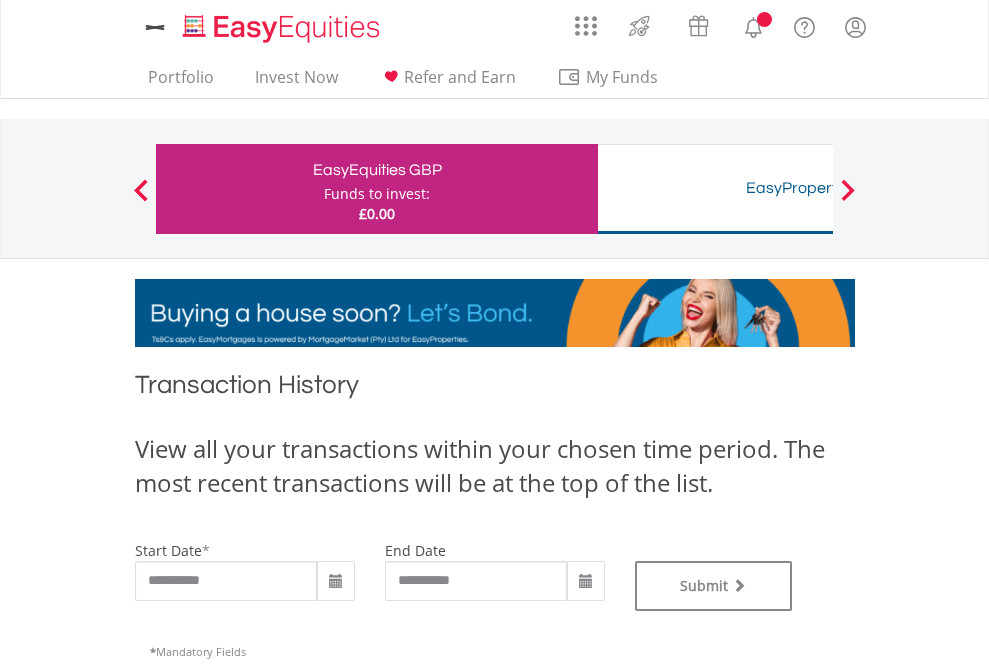scroll, scrollTop: 0, scrollLeft: 0, axis: both 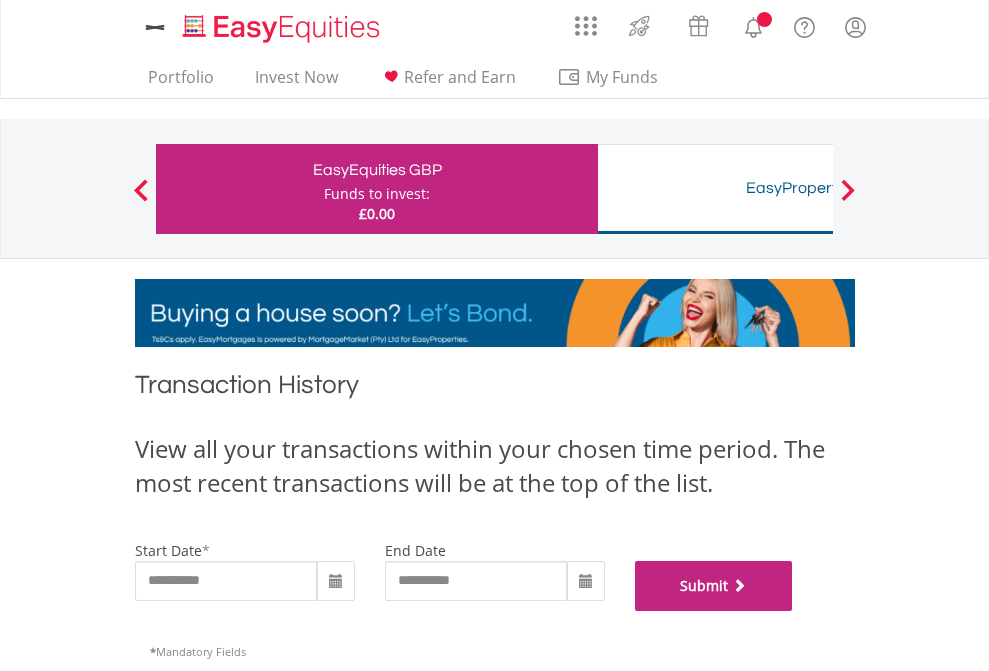 click on "Submit" at bounding box center (714, 586) 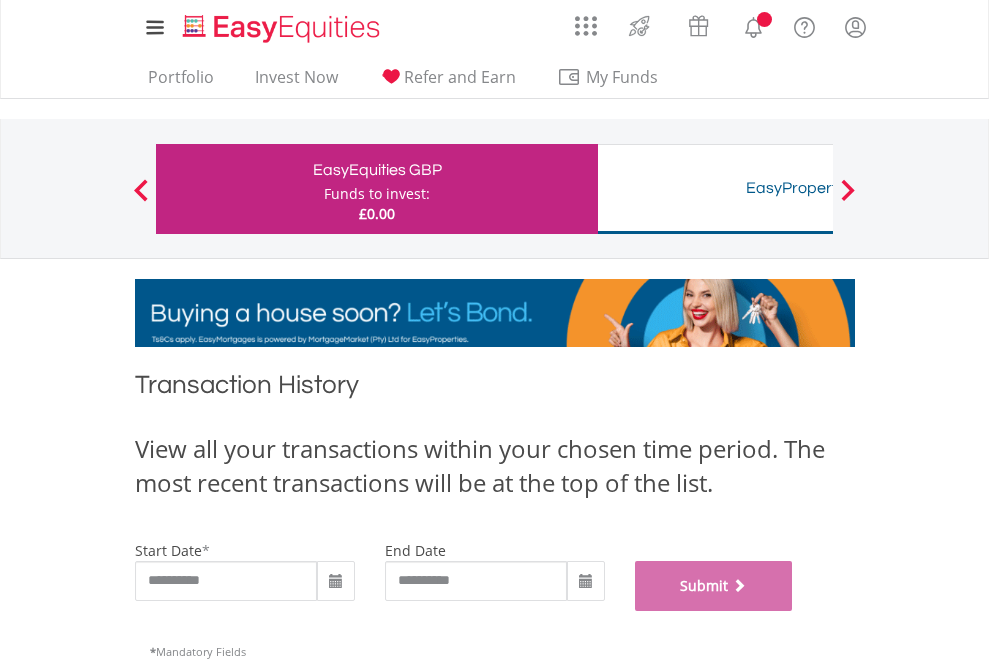 scroll, scrollTop: 811, scrollLeft: 0, axis: vertical 